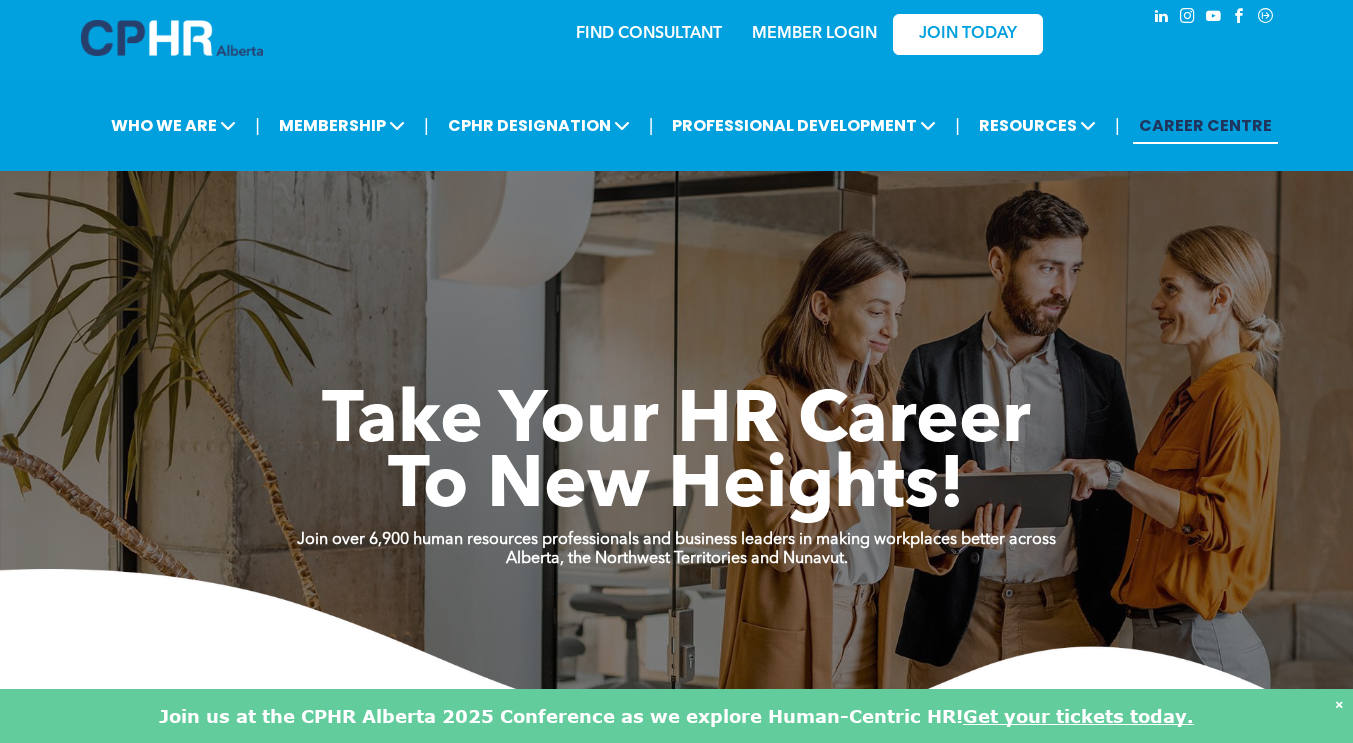scroll, scrollTop: 6, scrollLeft: 0, axis: vertical 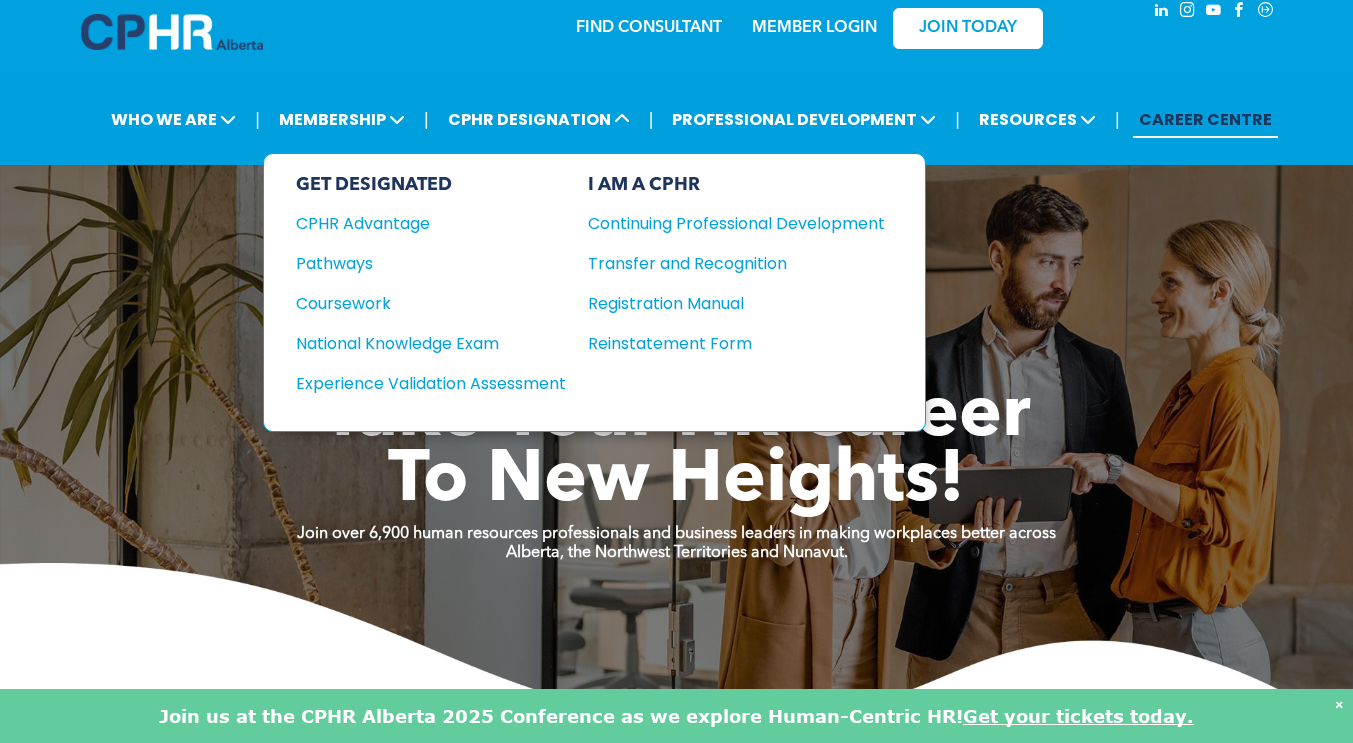 click on "Pathways" at bounding box center (417, 263) 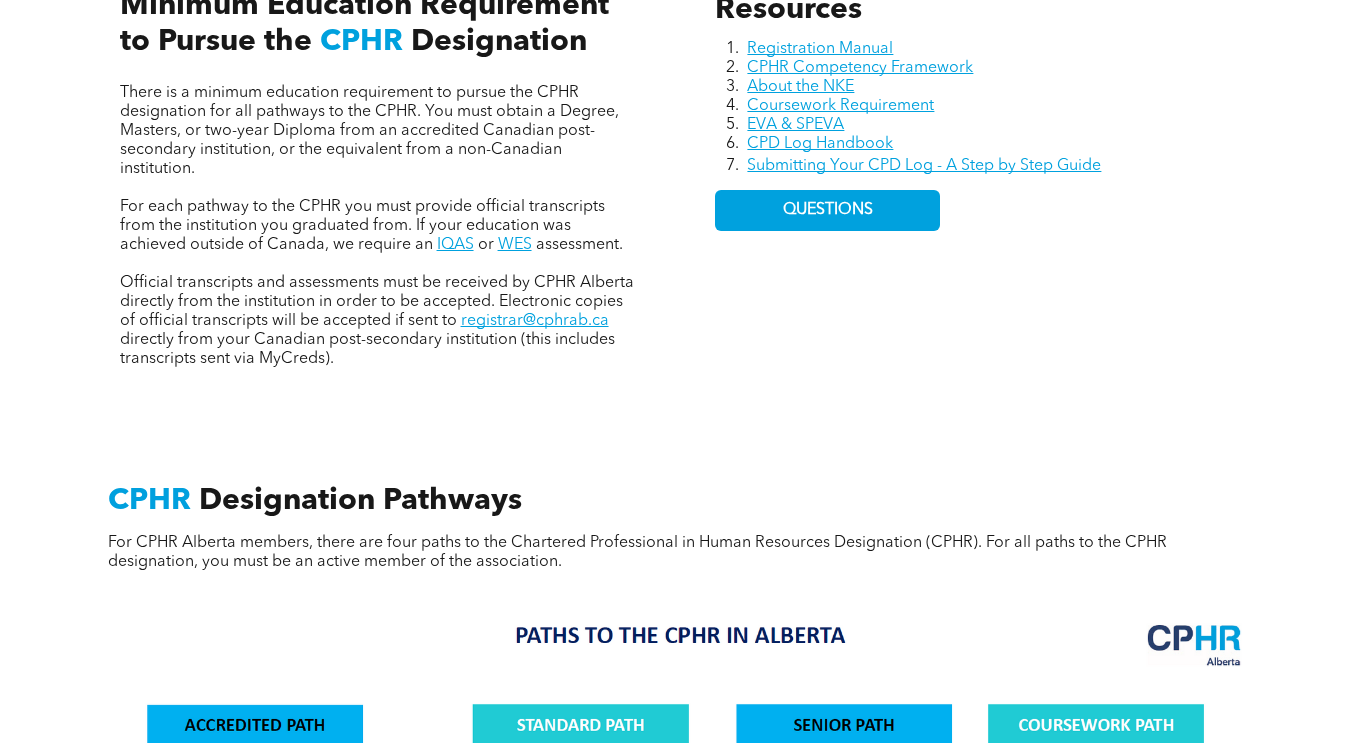 scroll, scrollTop: 0, scrollLeft: 0, axis: both 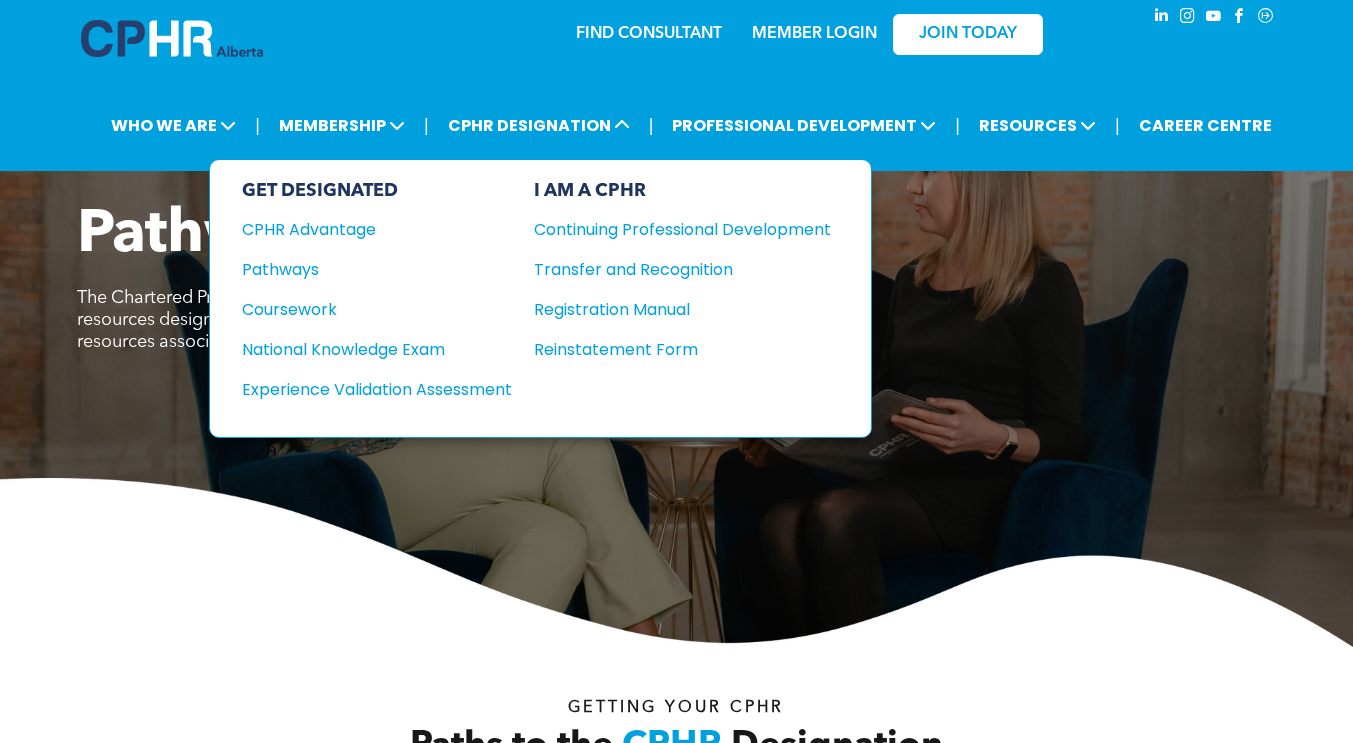 click on "Coursework" at bounding box center [363, 309] 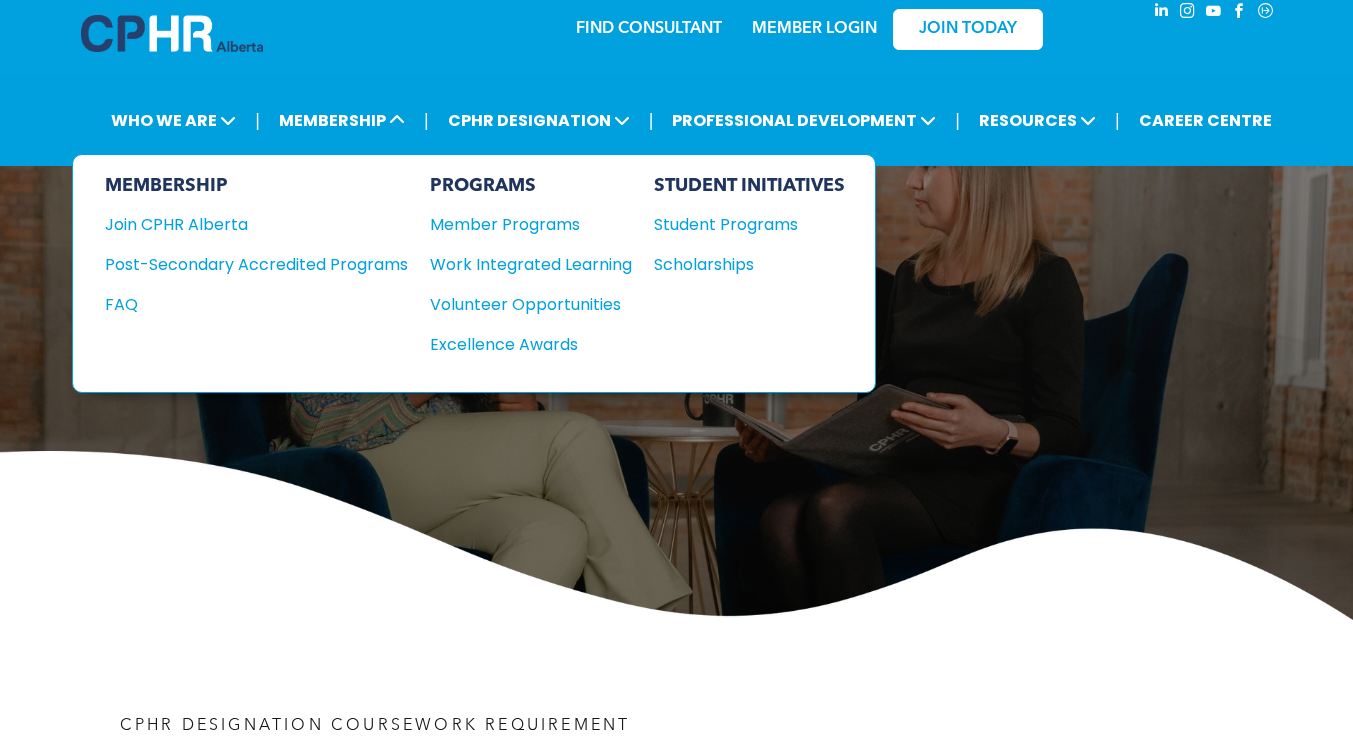 scroll, scrollTop: 6, scrollLeft: 0, axis: vertical 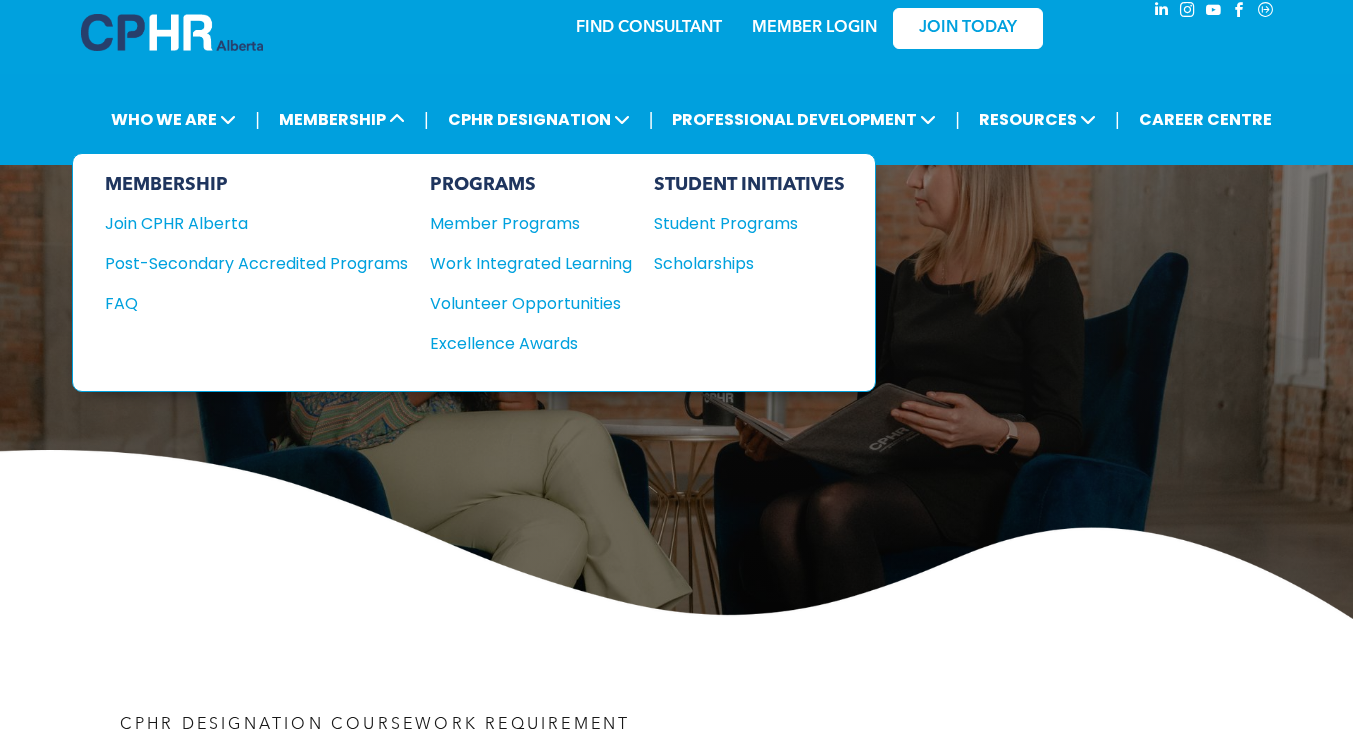 click on "Post-Secondary Accredited Programs" at bounding box center (241, 263) 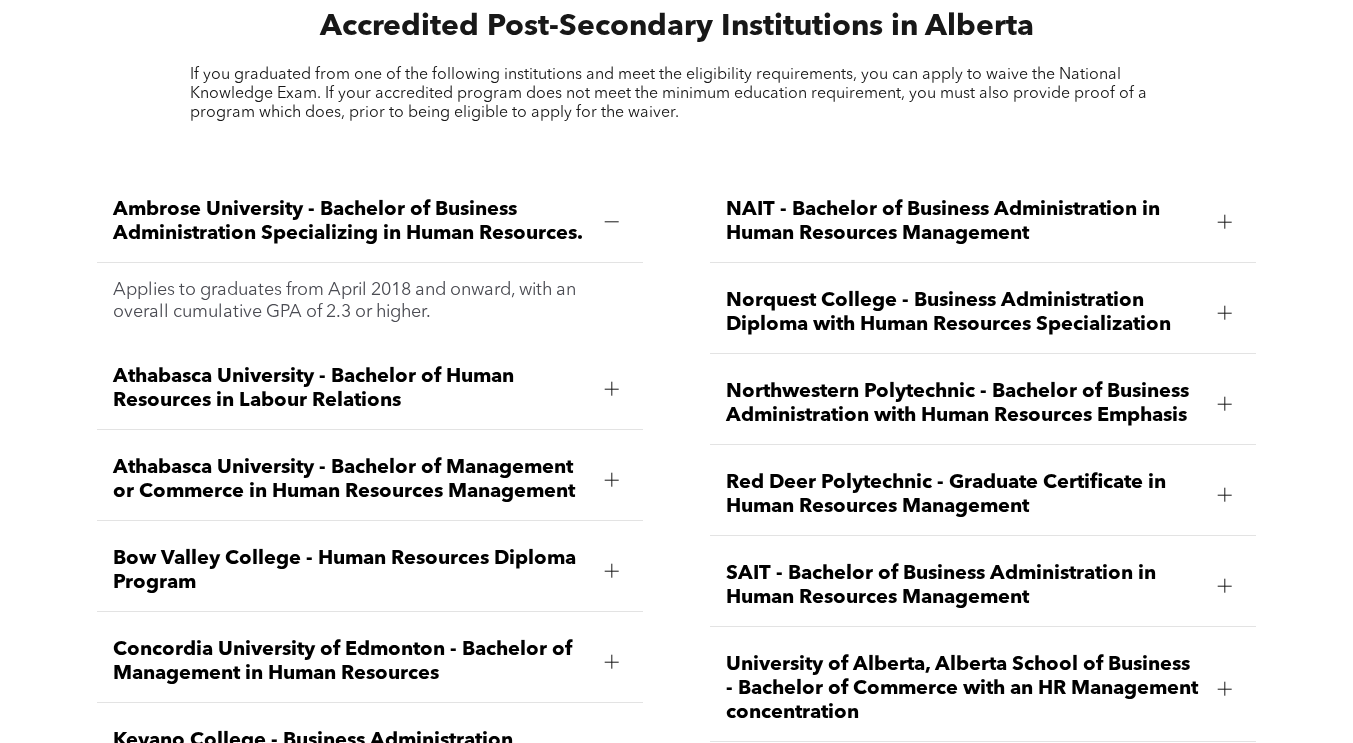scroll, scrollTop: 2343, scrollLeft: 0, axis: vertical 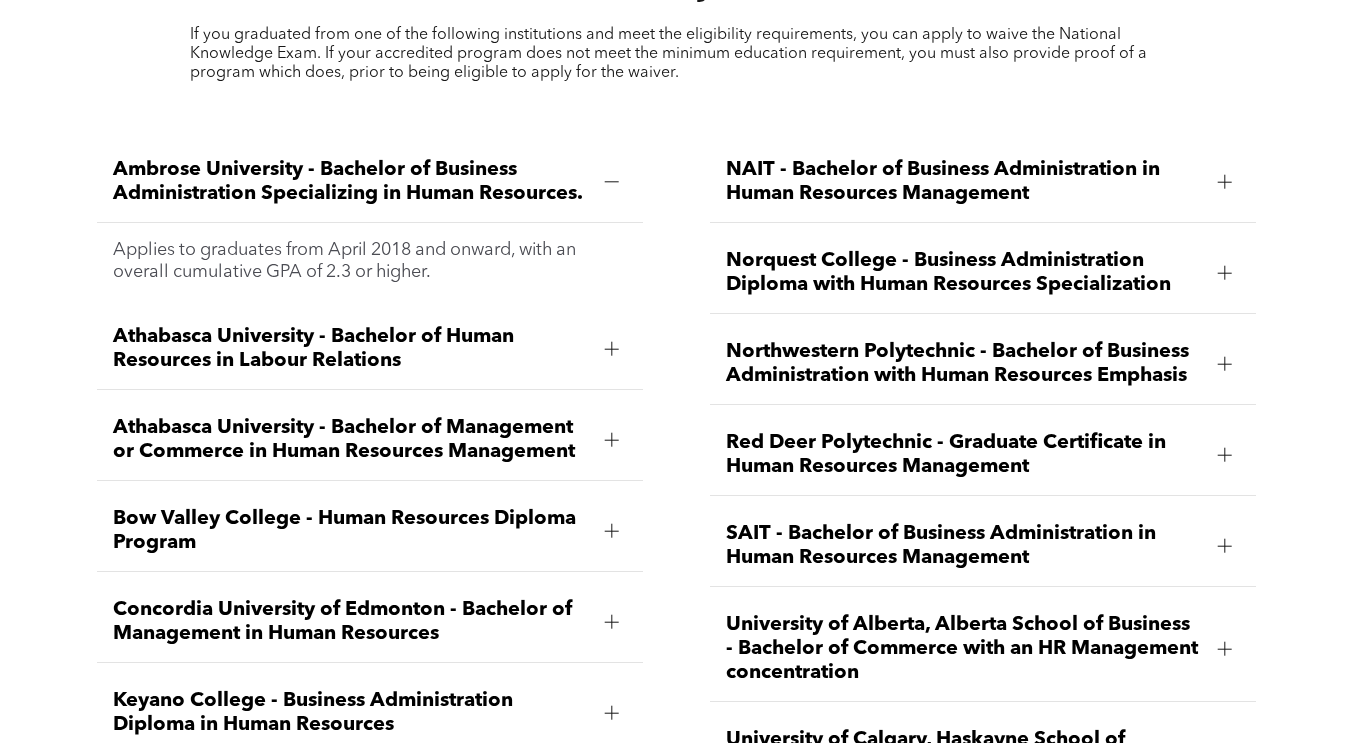 click on "Athabasca University - Bachelor of Management or Commerce in Human Resources Management" at bounding box center [350, 440] 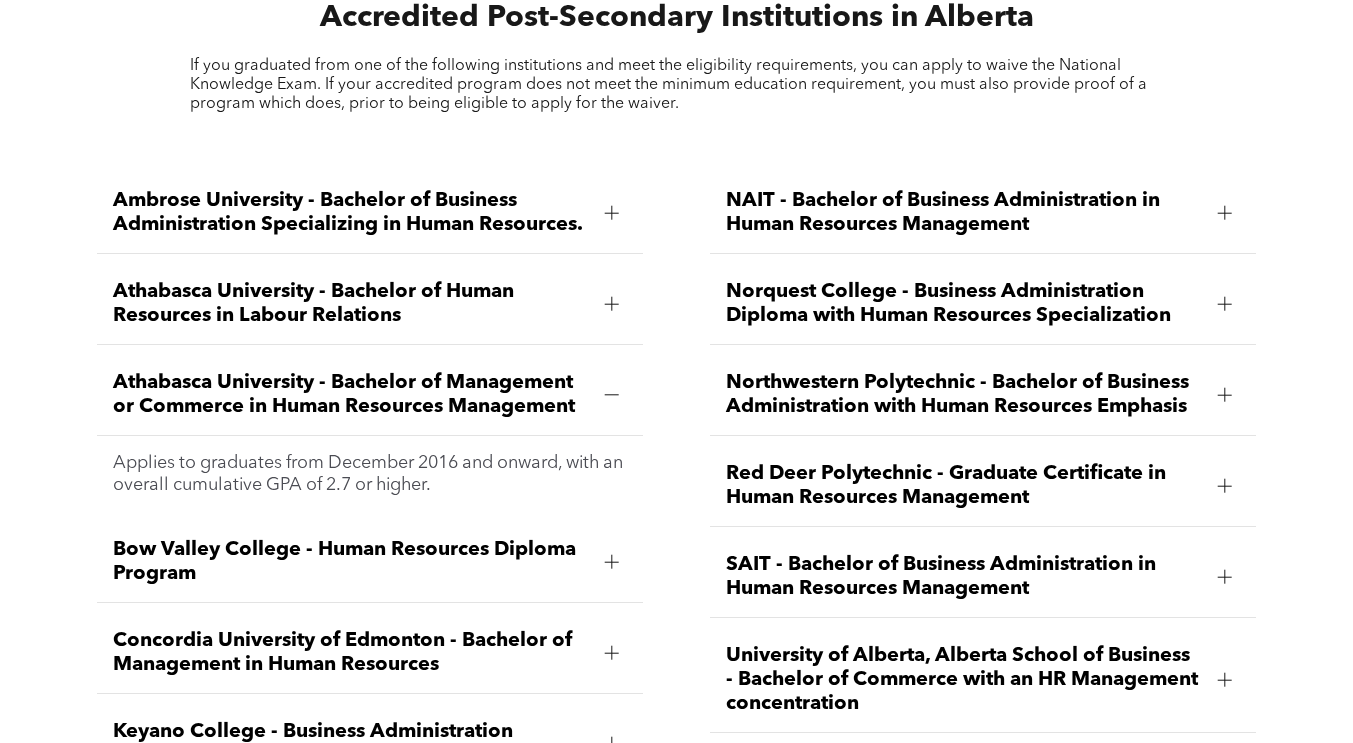 scroll, scrollTop: 2304, scrollLeft: 0, axis: vertical 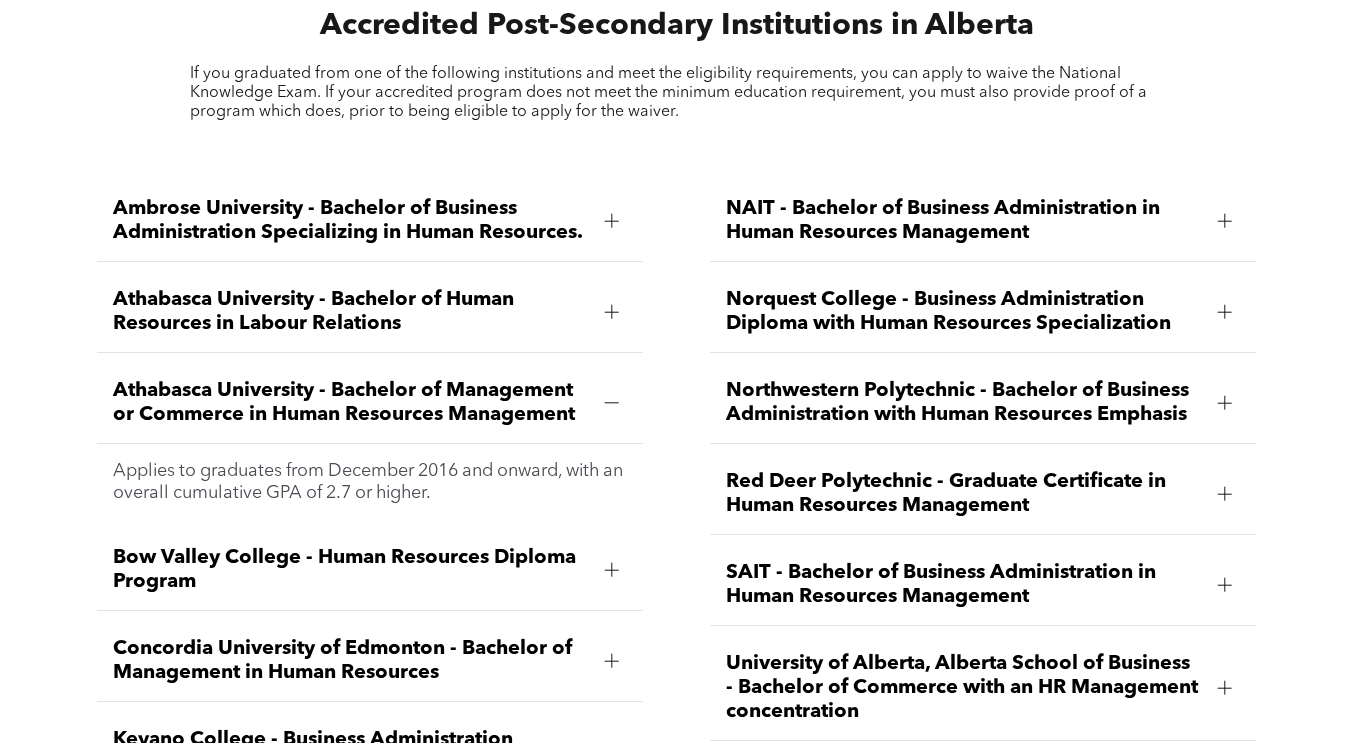 click on "Ambrose University - Bachelor of Business Administration Specializing in Human Resources." at bounding box center (350, 221) 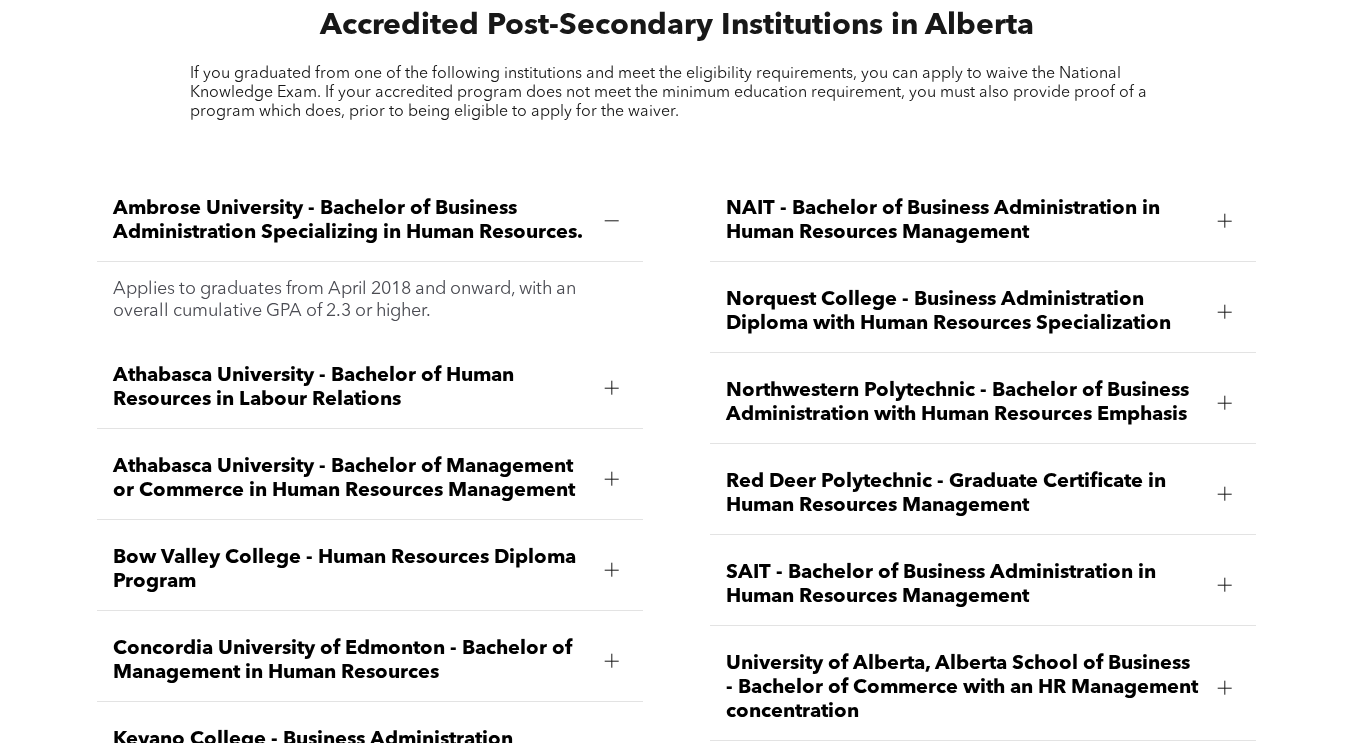 click on "Ambrose University - Bachelor of Business Administration Specializing in Human Resources." at bounding box center (350, 221) 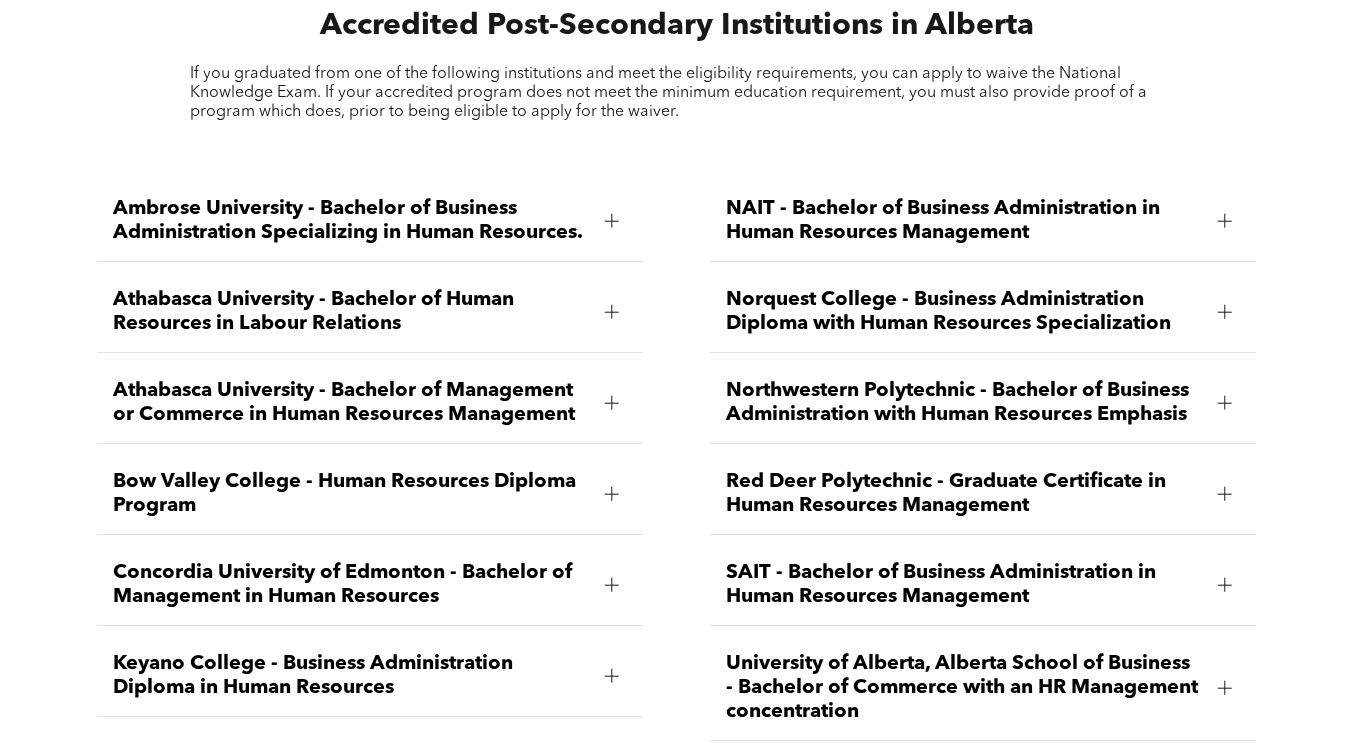 click on "Athabasca University - Bachelor of Human Resources in Labour Relations" at bounding box center [350, 312] 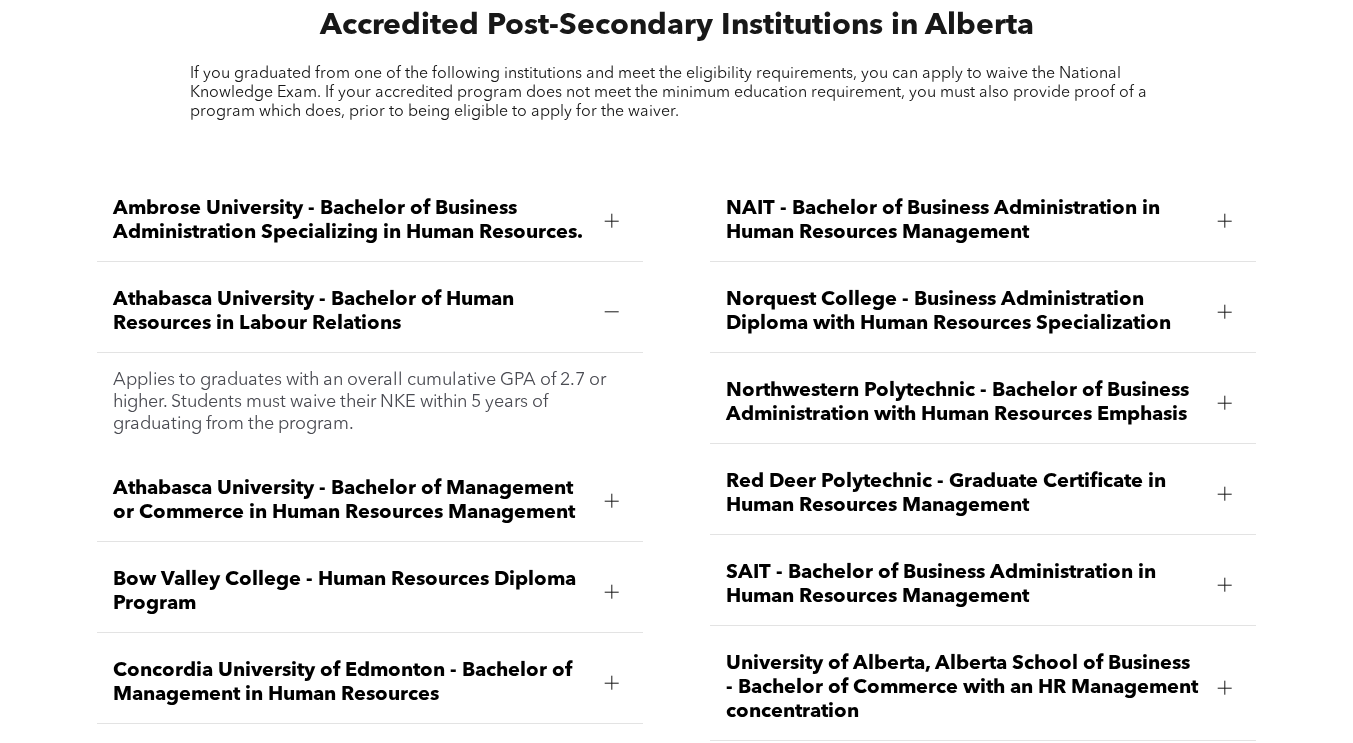 click on "Athabasca University - Bachelor of Human Resources in Labour Relations" at bounding box center (350, 312) 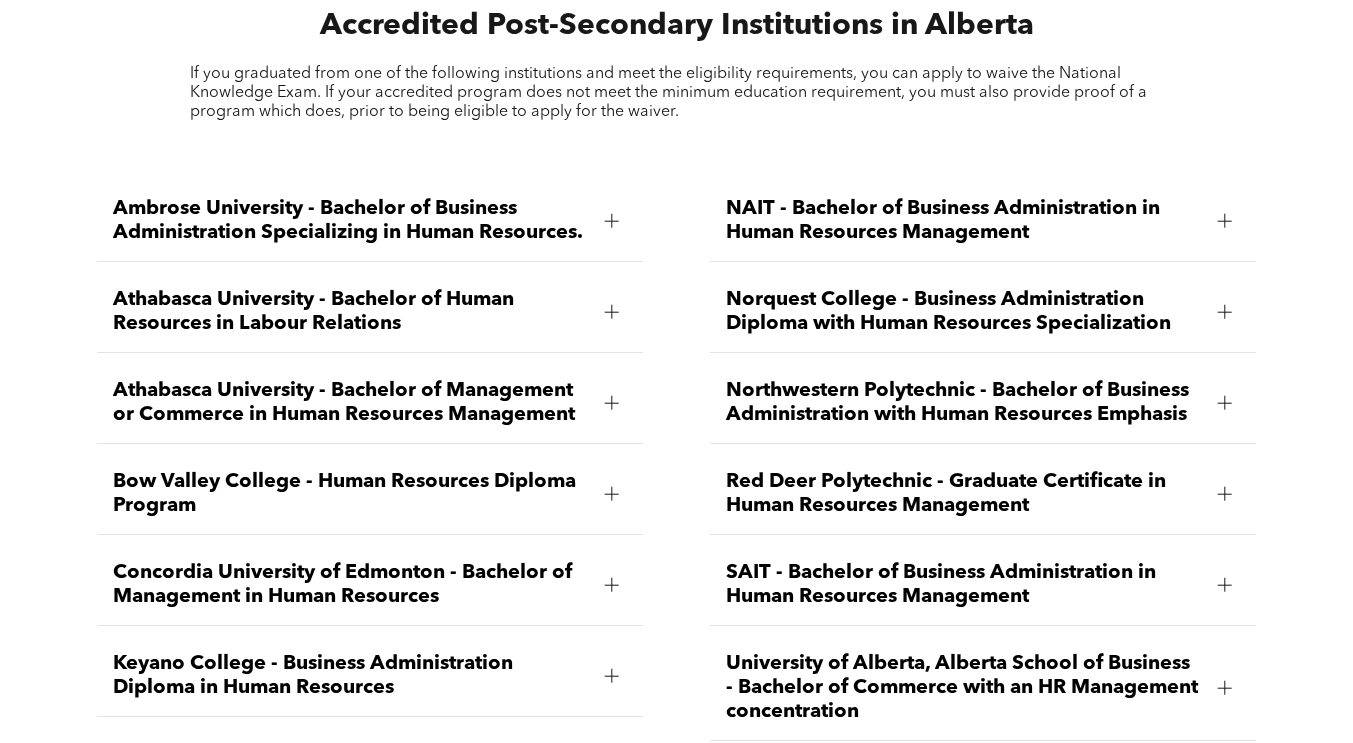 click on "Athabasca University - Bachelor of Management or Commerce in Human Resources Management" at bounding box center [350, 403] 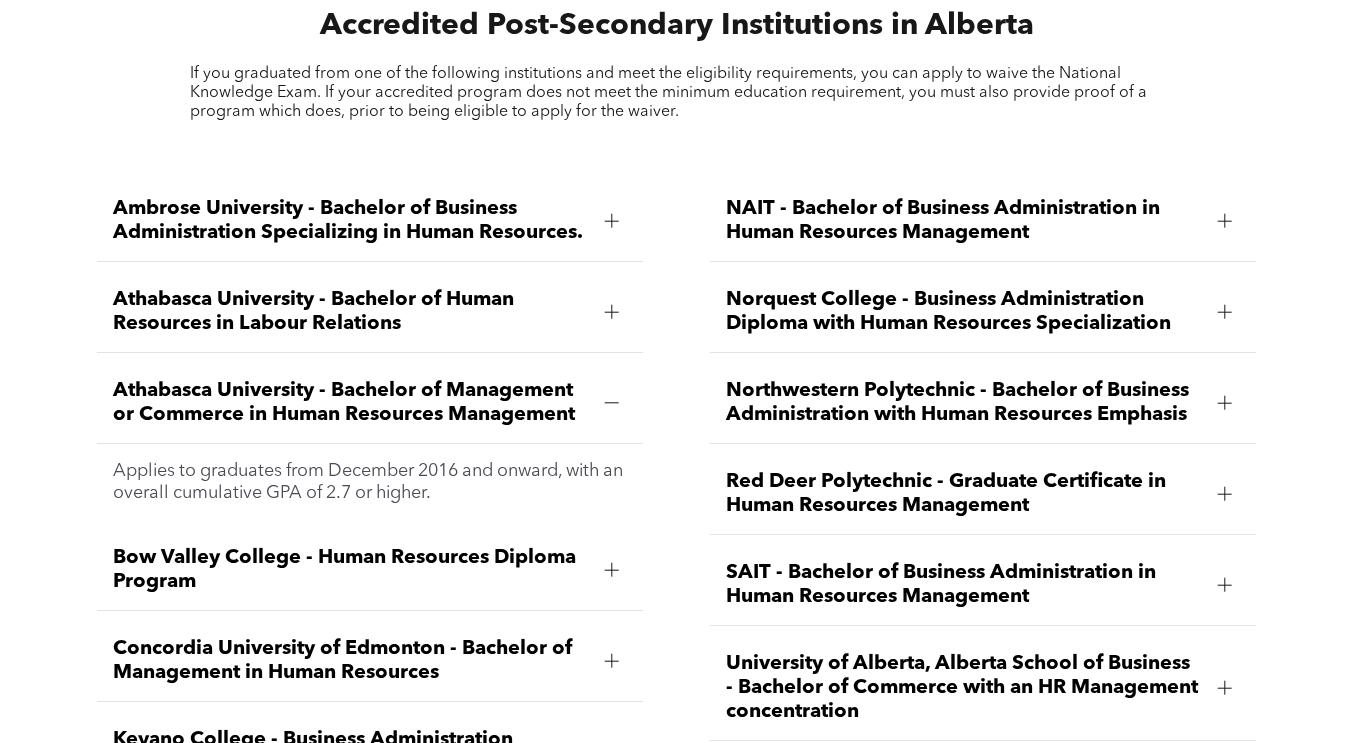 click on "Athabasca University - Bachelor of Human Resources in Labour Relations" at bounding box center [369, 312] 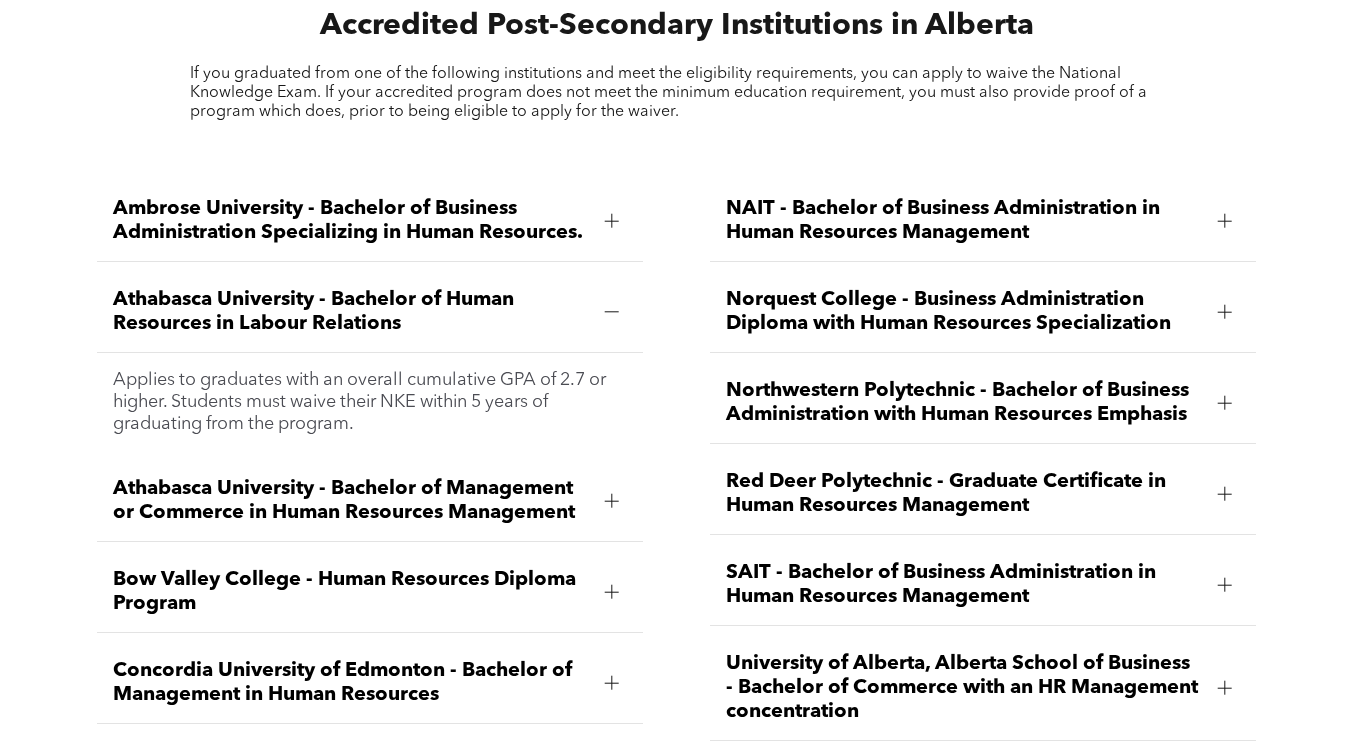 click on "Athabasca University - Bachelor of Human Resources in Labour Relations" at bounding box center (369, 312) 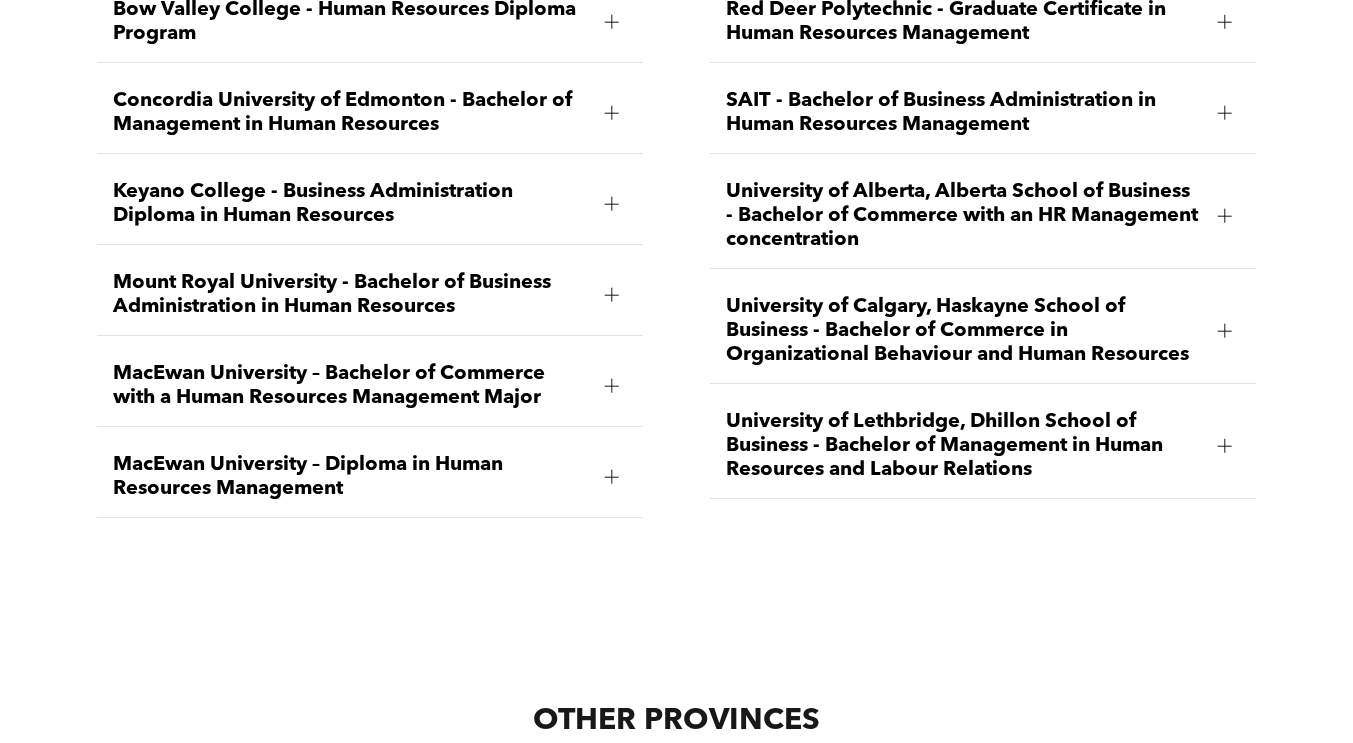 scroll, scrollTop: 2306, scrollLeft: 0, axis: vertical 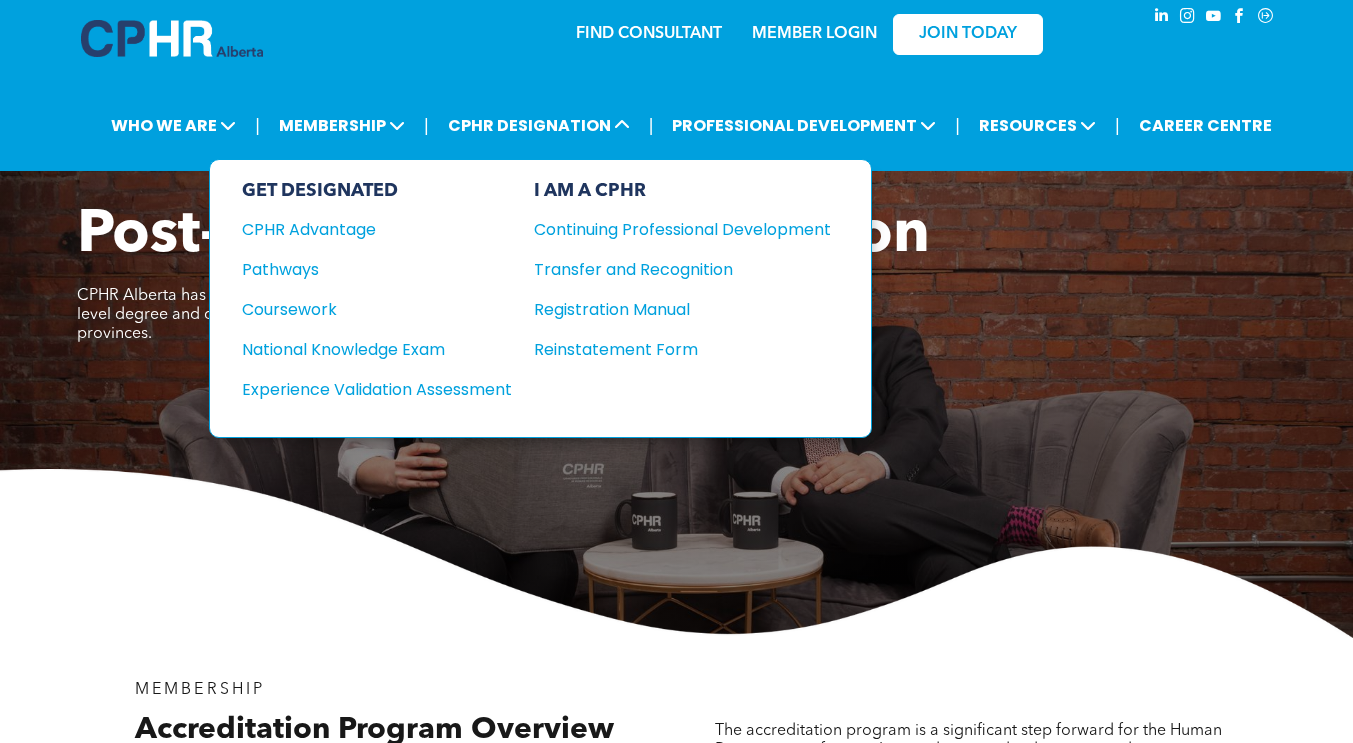click on "Pathways" at bounding box center [363, 269] 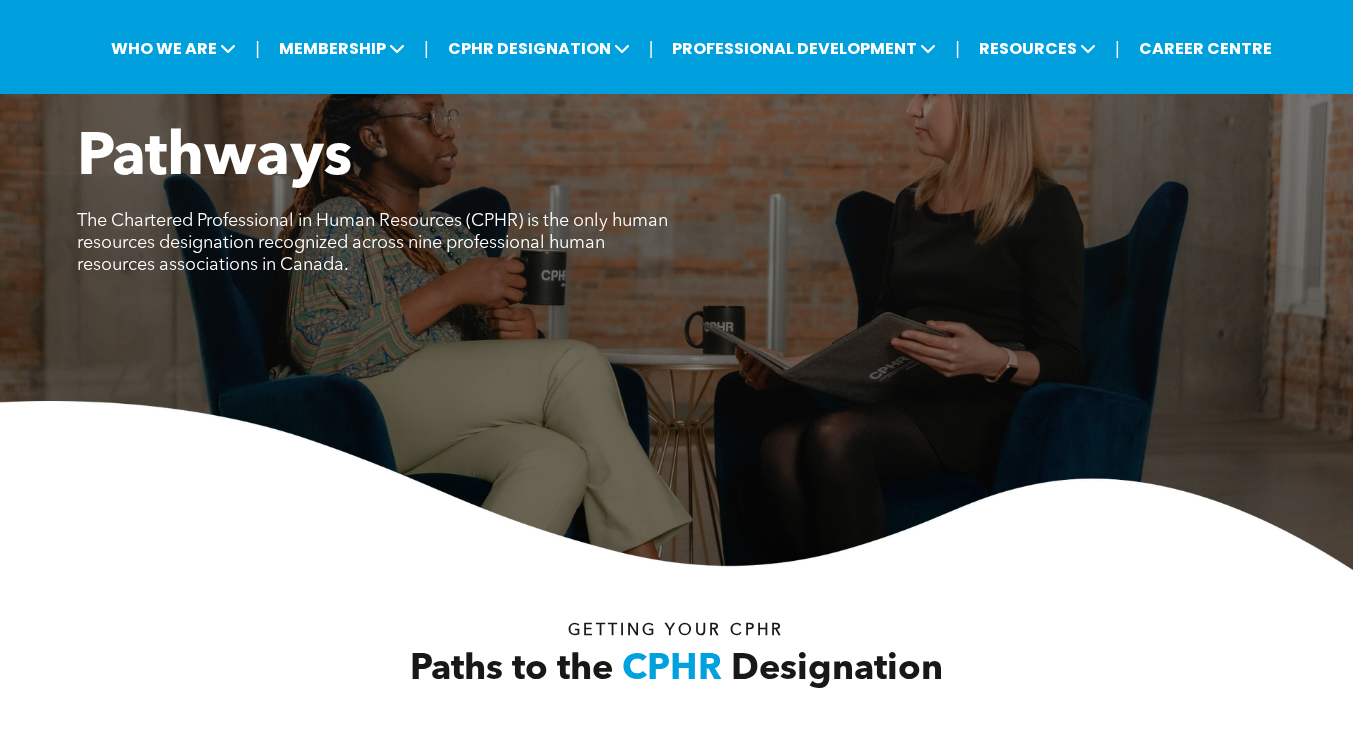 scroll, scrollTop: 0, scrollLeft: 0, axis: both 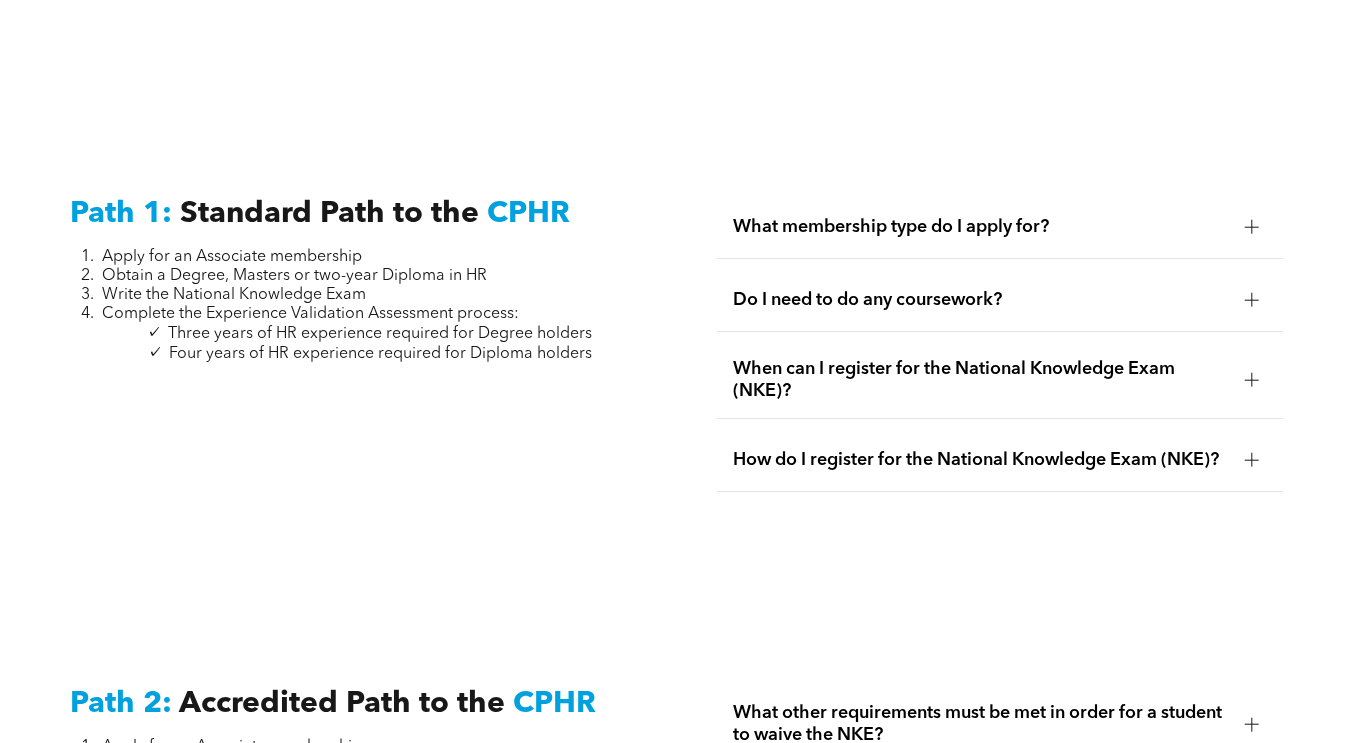 click on "What membership type do I apply for?" at bounding box center [981, 227] 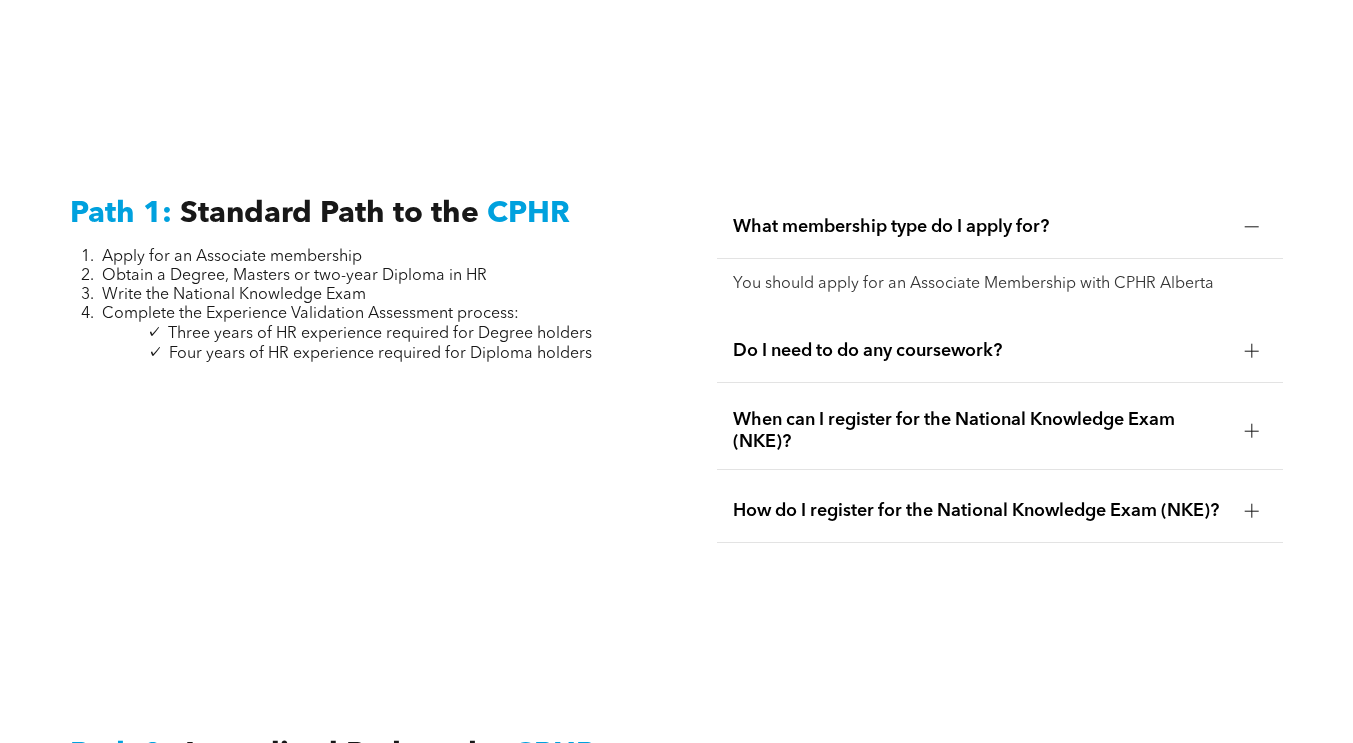 click on "What membership type do I apply for?" at bounding box center (981, 227) 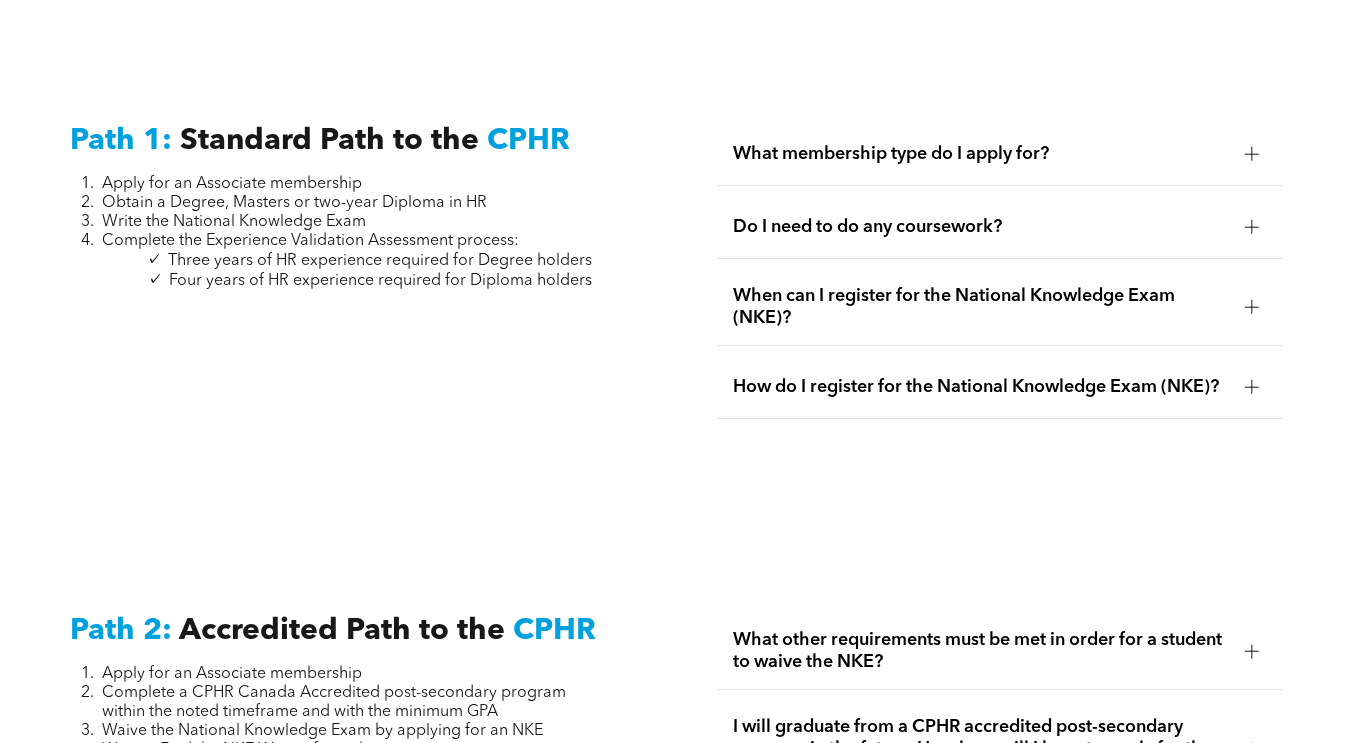 scroll, scrollTop: 2641, scrollLeft: 0, axis: vertical 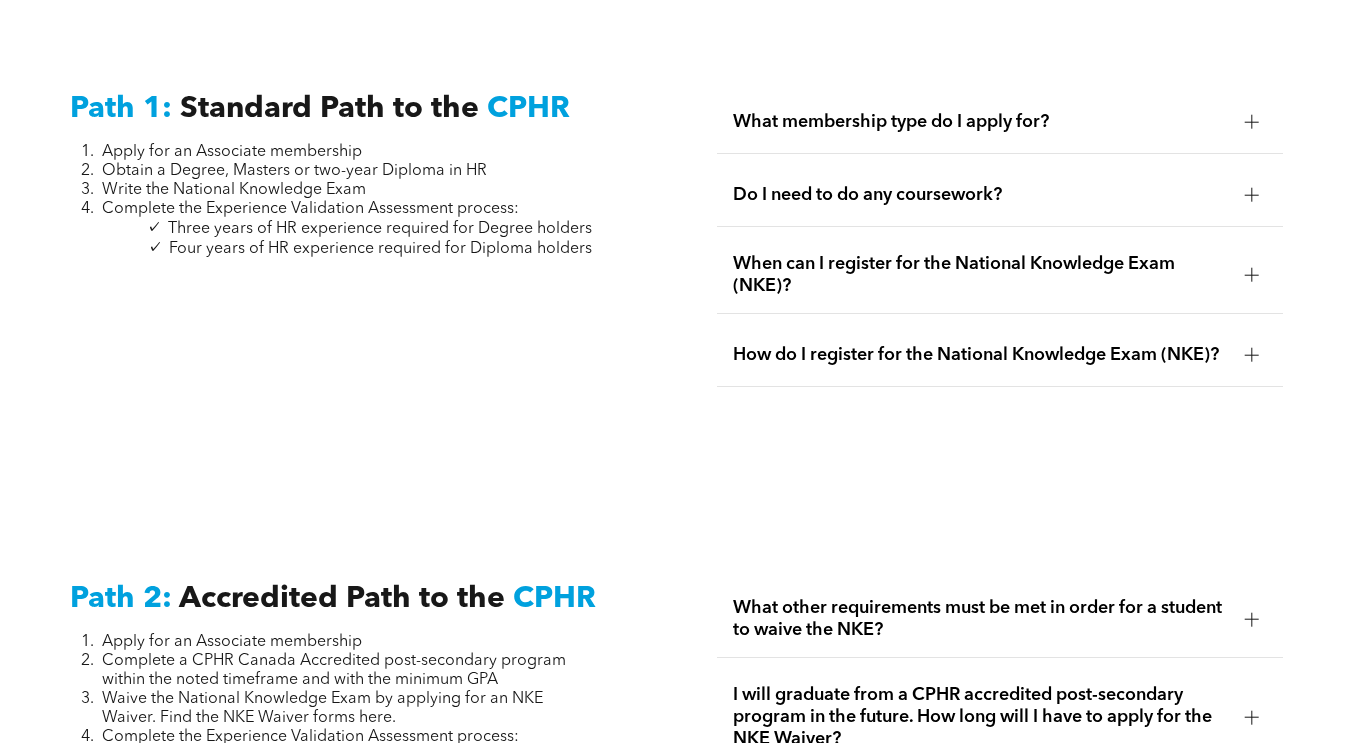 click on "Do I need to do any coursework?" at bounding box center (981, 195) 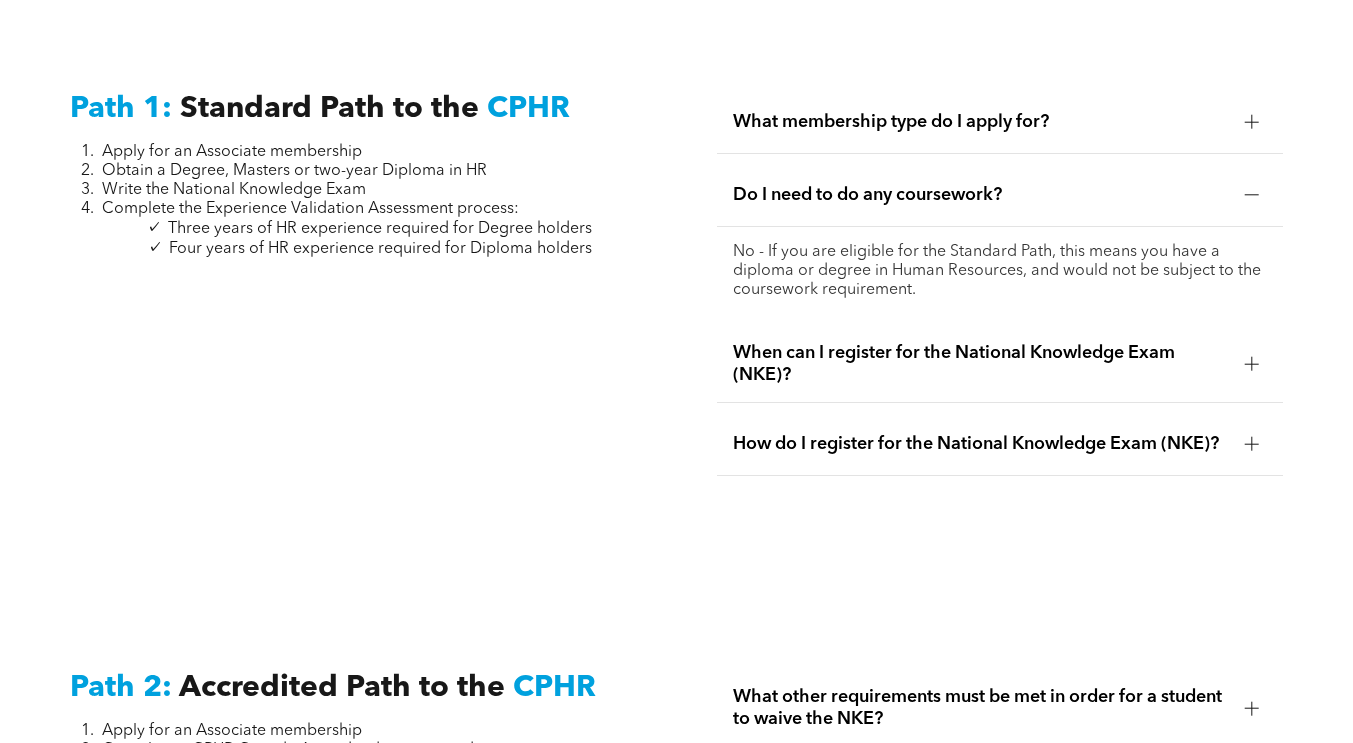 click on "Do I need to do any coursework?" at bounding box center [981, 195] 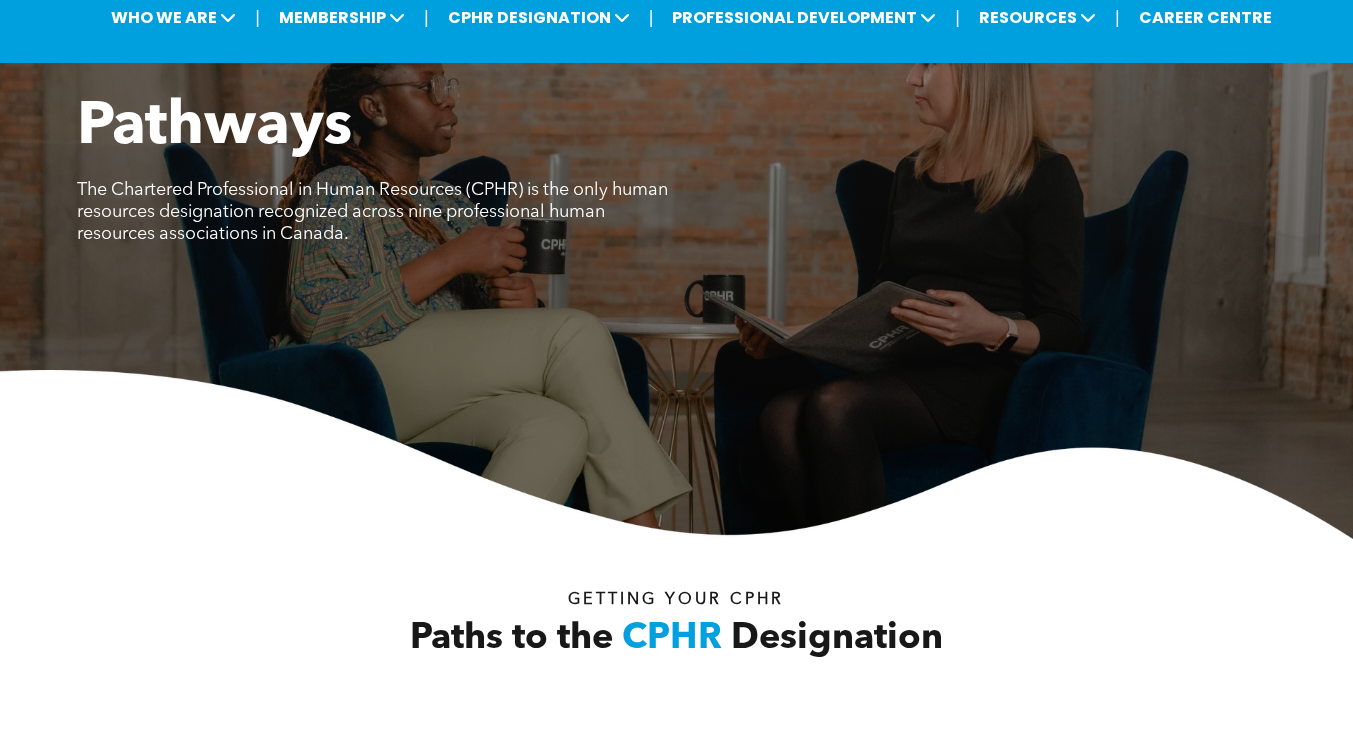 scroll, scrollTop: 0, scrollLeft: 0, axis: both 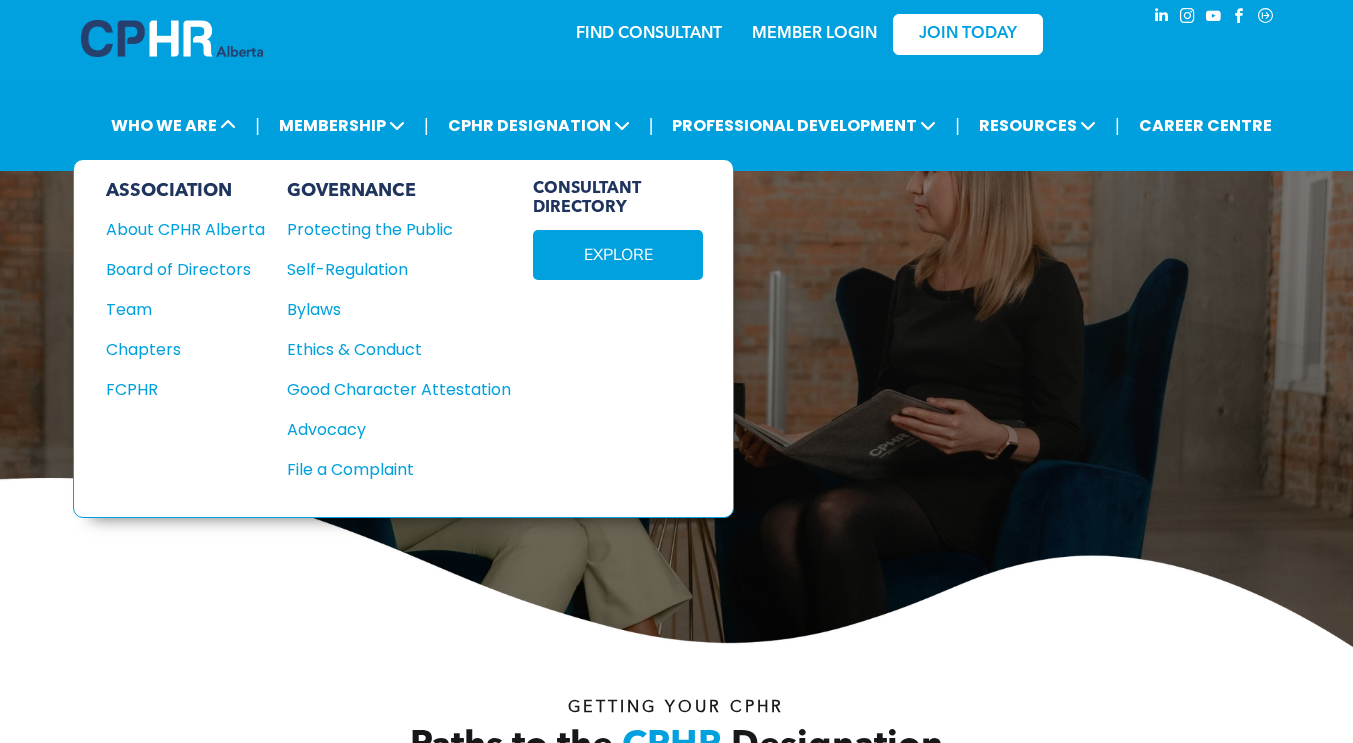 click on "About CPHR Alberta" at bounding box center (177, 229) 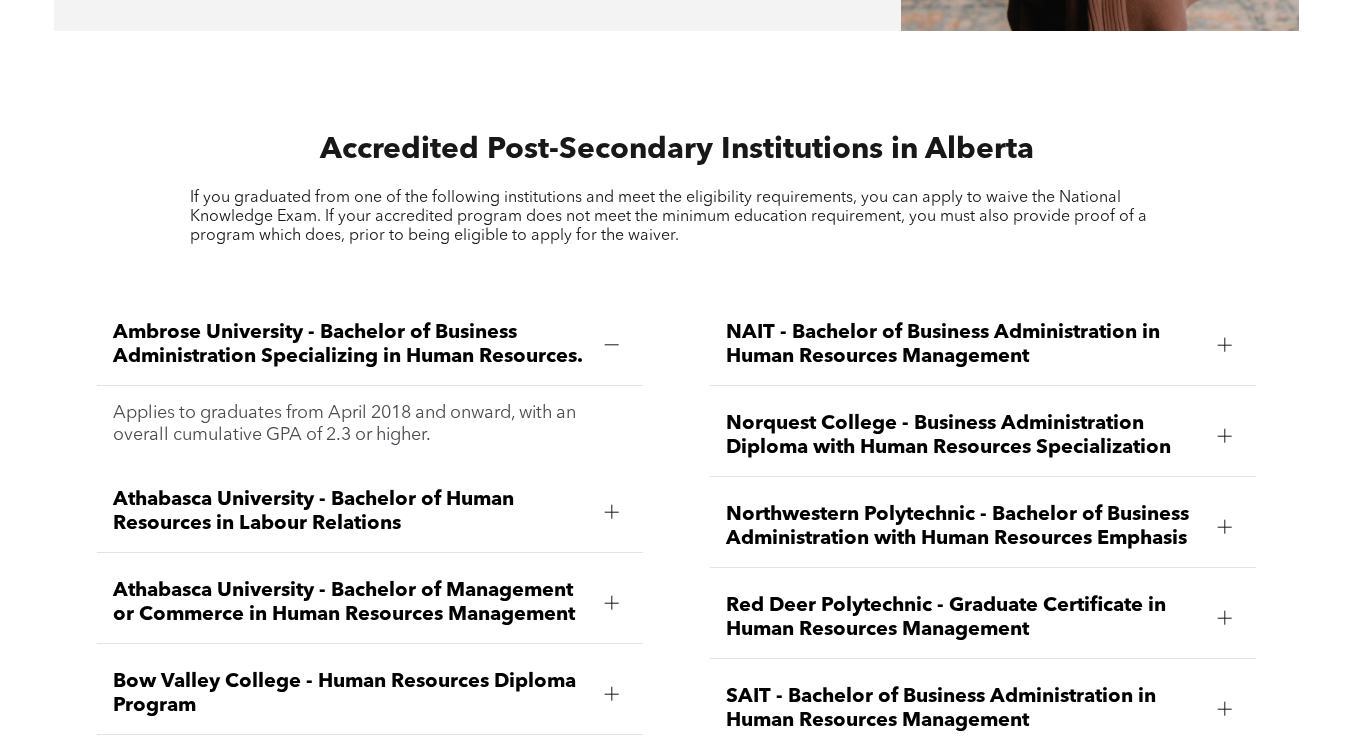 scroll, scrollTop: 2362, scrollLeft: 0, axis: vertical 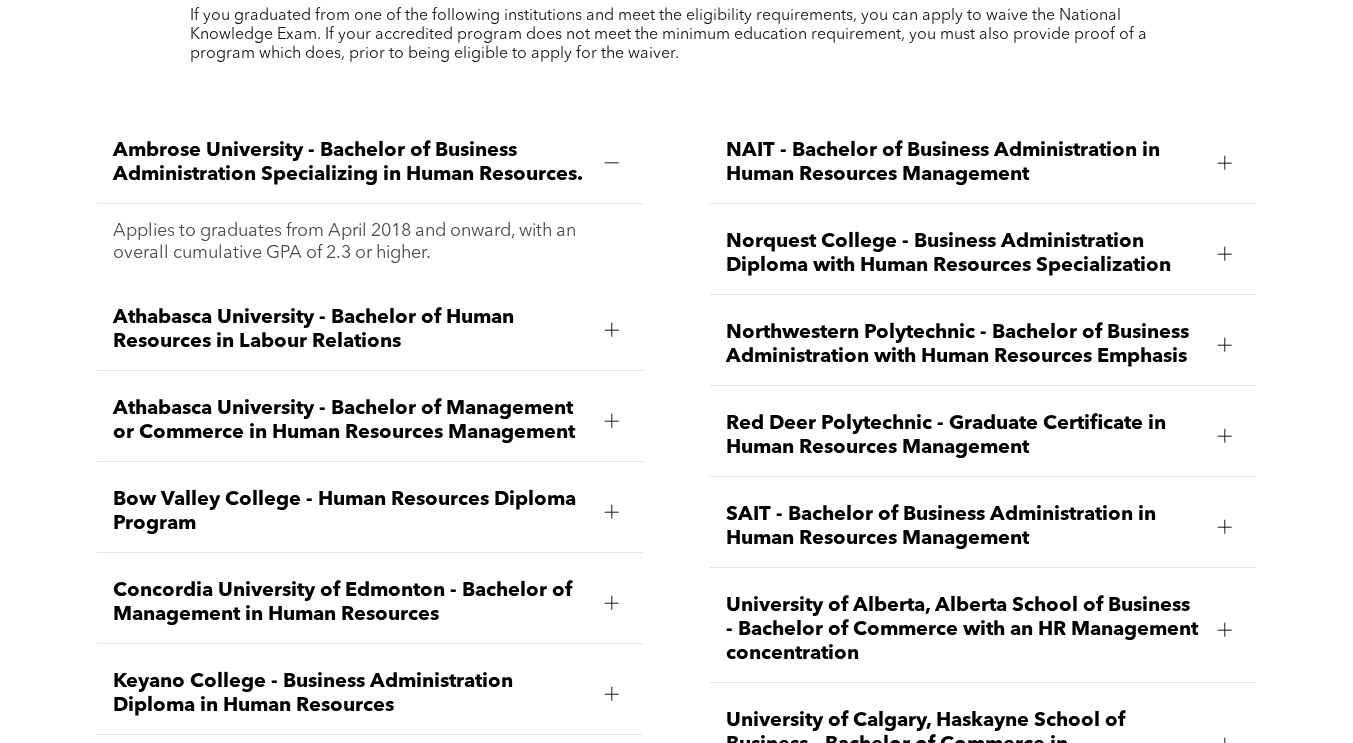 click on "Ambrose University - Bachelor of Business Administration Specializing in Human Resources." at bounding box center (350, 163) 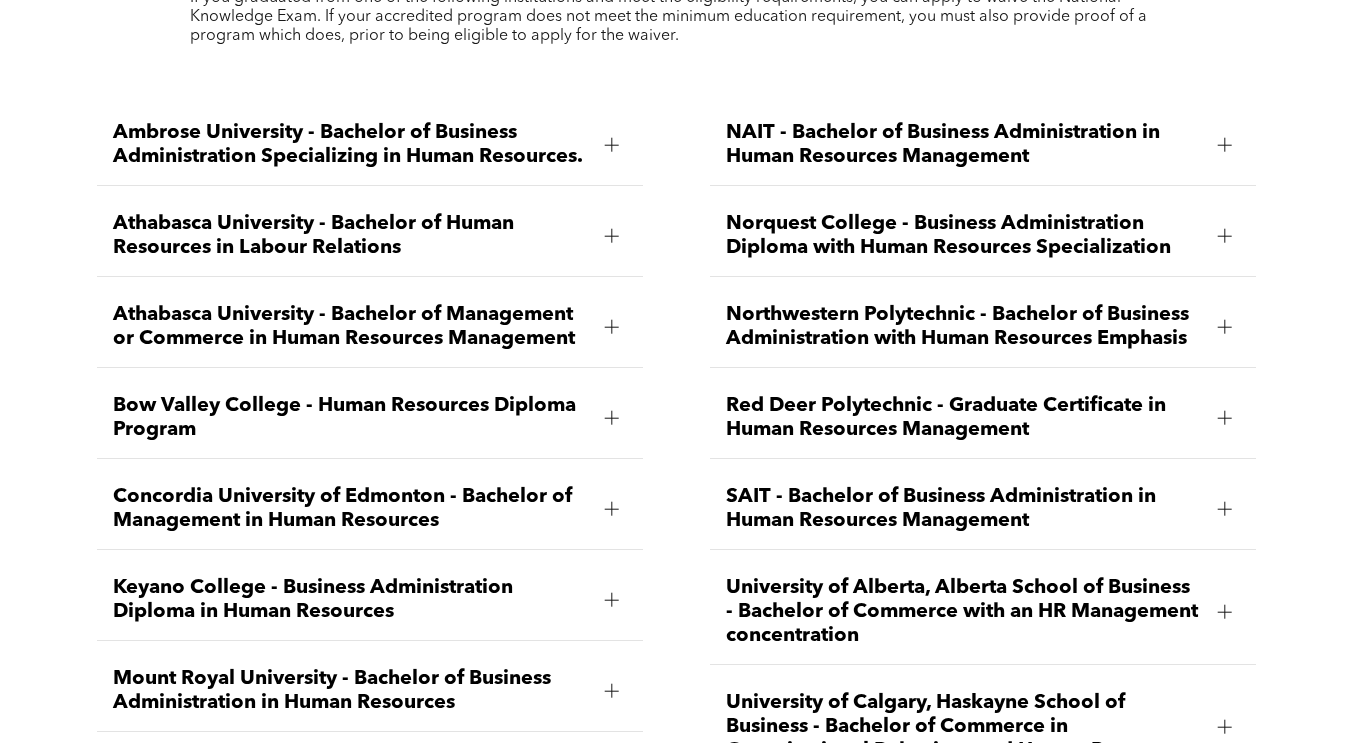 scroll, scrollTop: 2386, scrollLeft: 0, axis: vertical 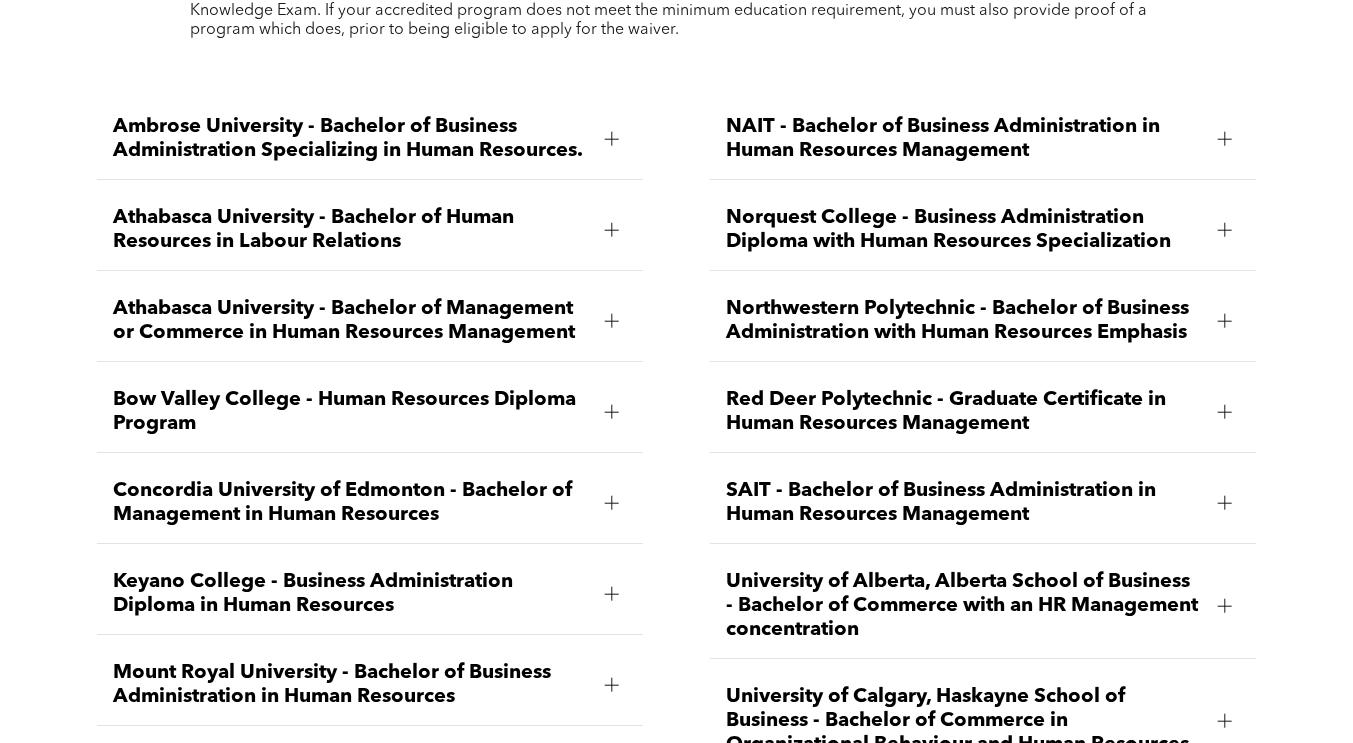 click on "Ambrose University - Bachelor of Business Administration Specializing in Human Resources." at bounding box center [350, 139] 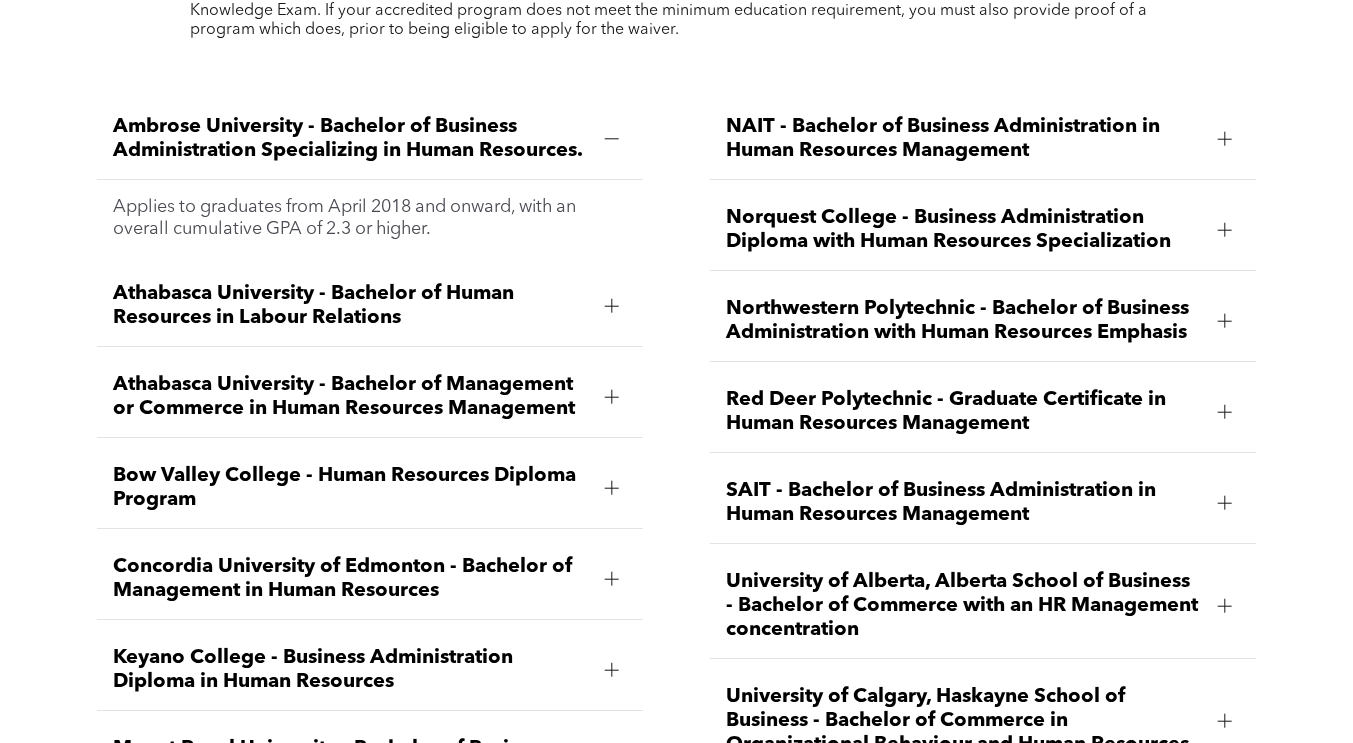 click on "Ambrose University - Bachelor of Business Administration Specializing in Human Resources." at bounding box center [350, 139] 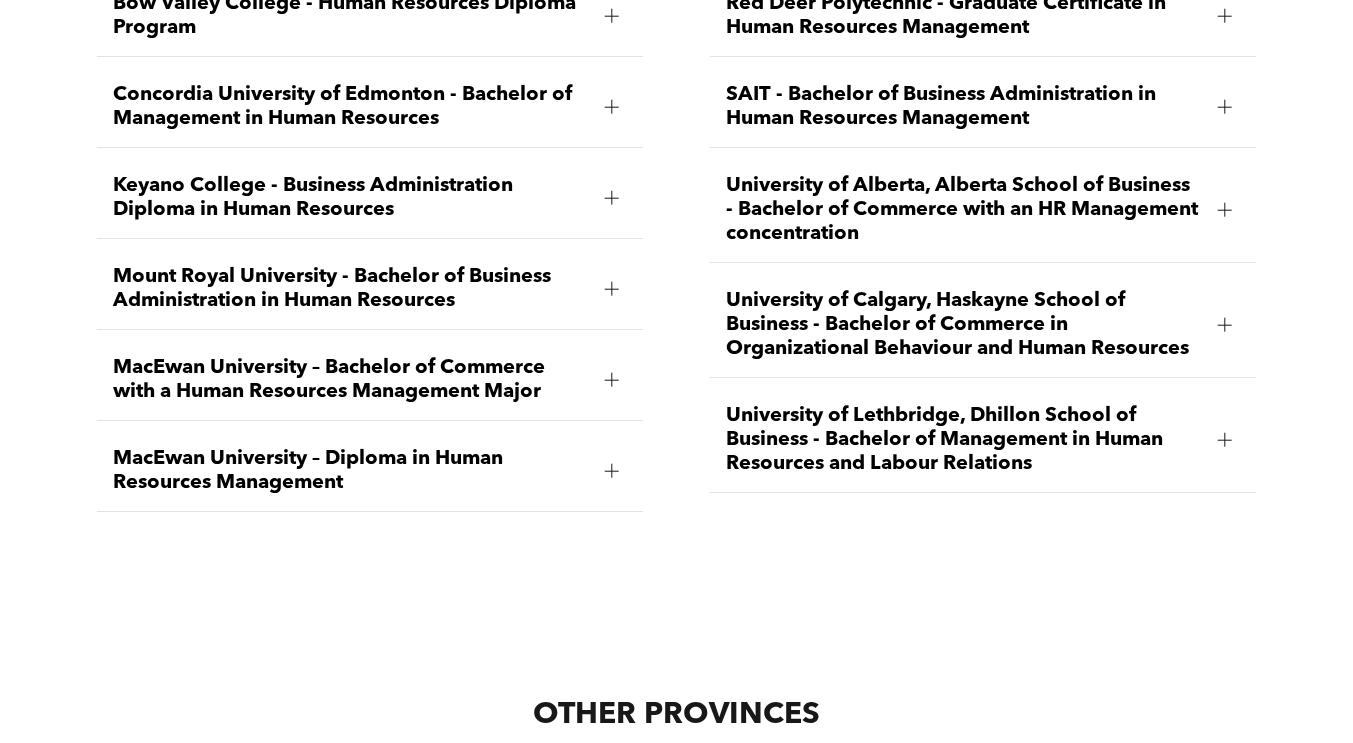 scroll, scrollTop: 2783, scrollLeft: 0, axis: vertical 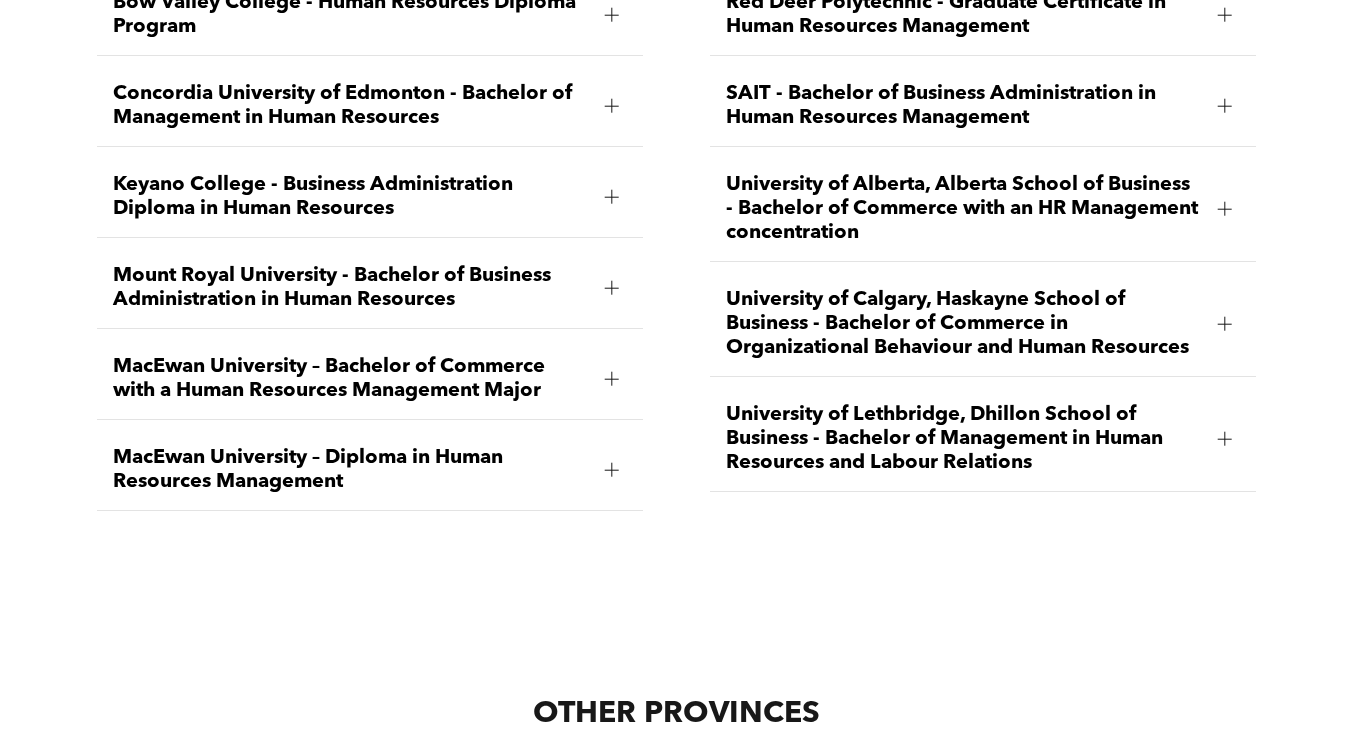 click on "MacEwan University – Diploma in Human Resources Management" at bounding box center (350, 470) 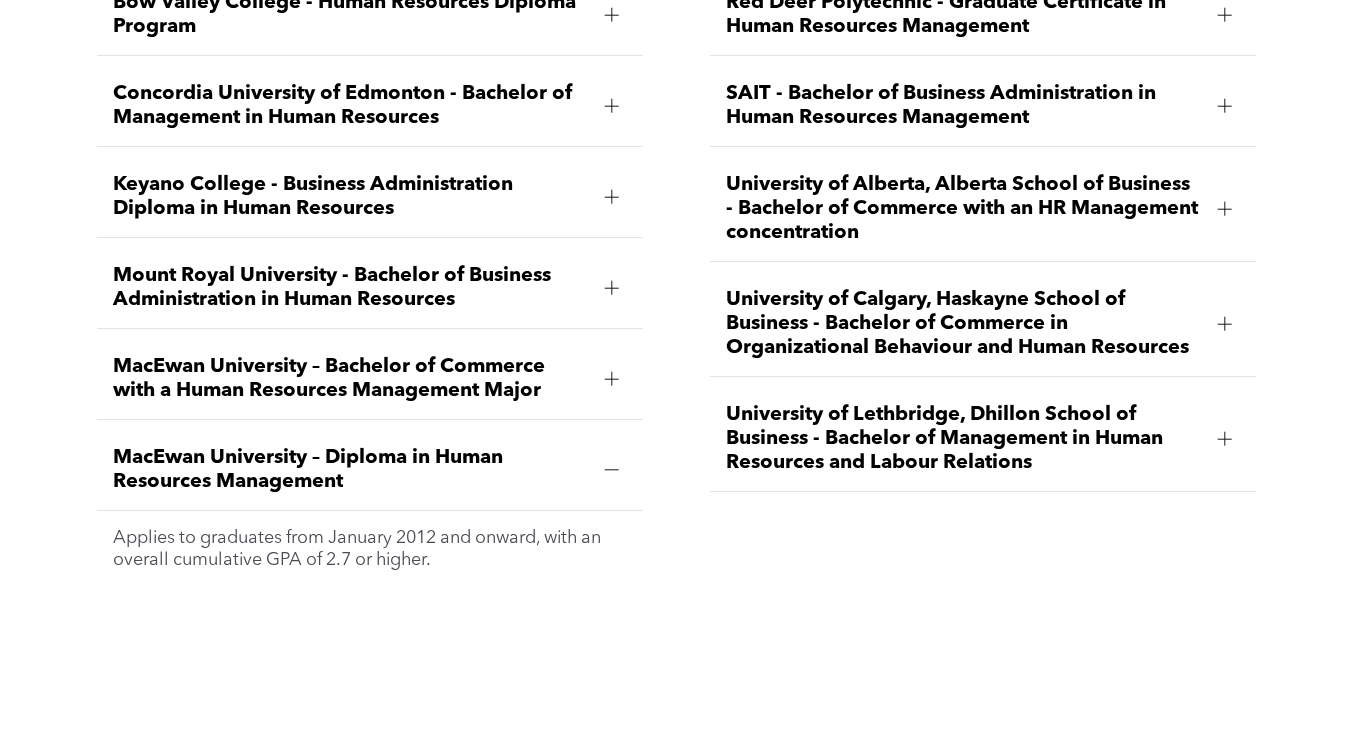 click on "MacEwan University – Diploma in Human Resources Management" at bounding box center (350, 470) 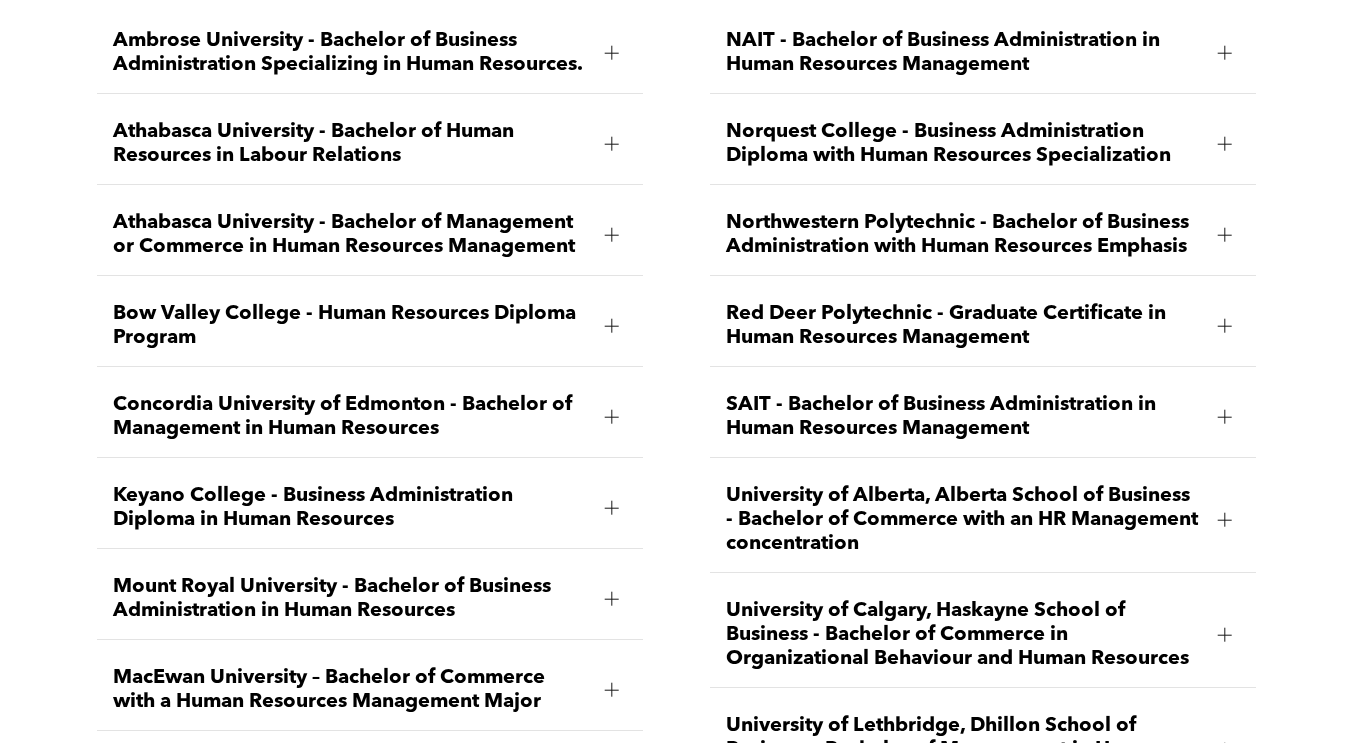 scroll, scrollTop: 2434, scrollLeft: 0, axis: vertical 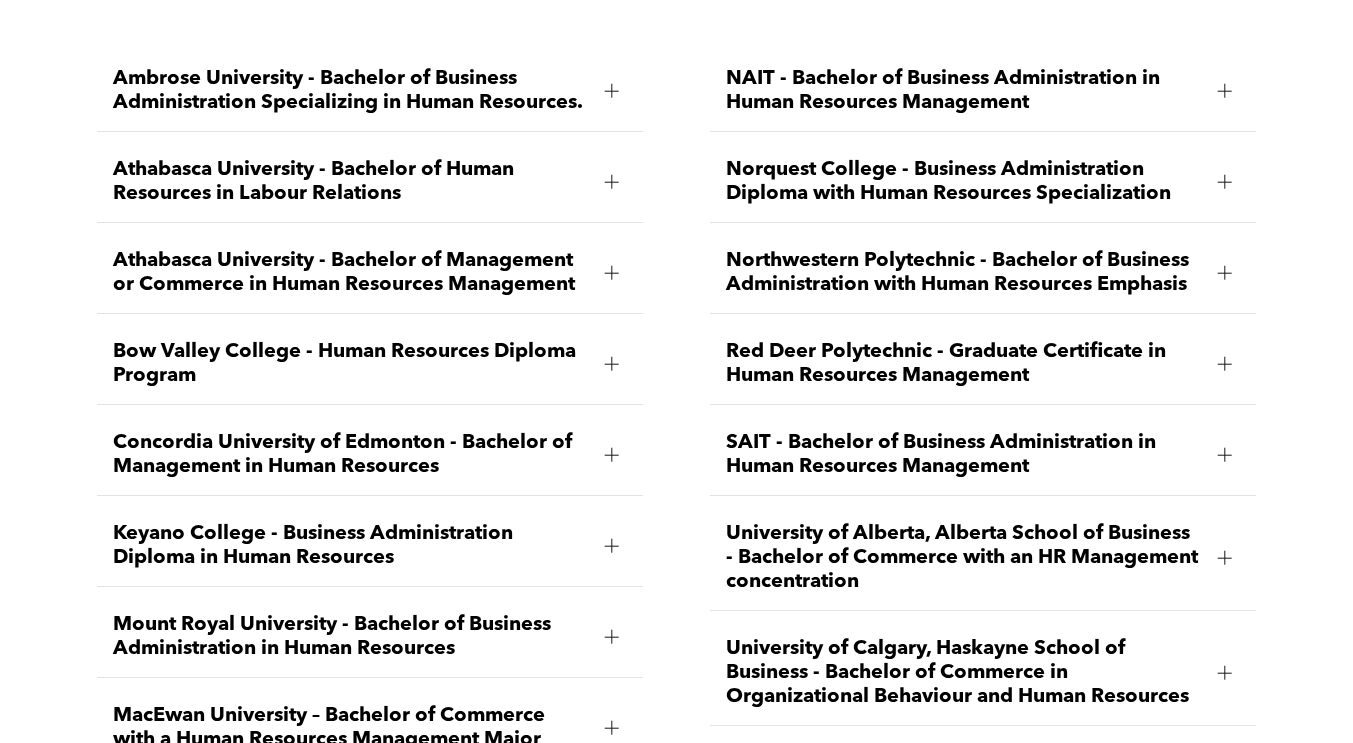 click on "Bow Valley College - Human Resources Diploma Program" at bounding box center (350, 364) 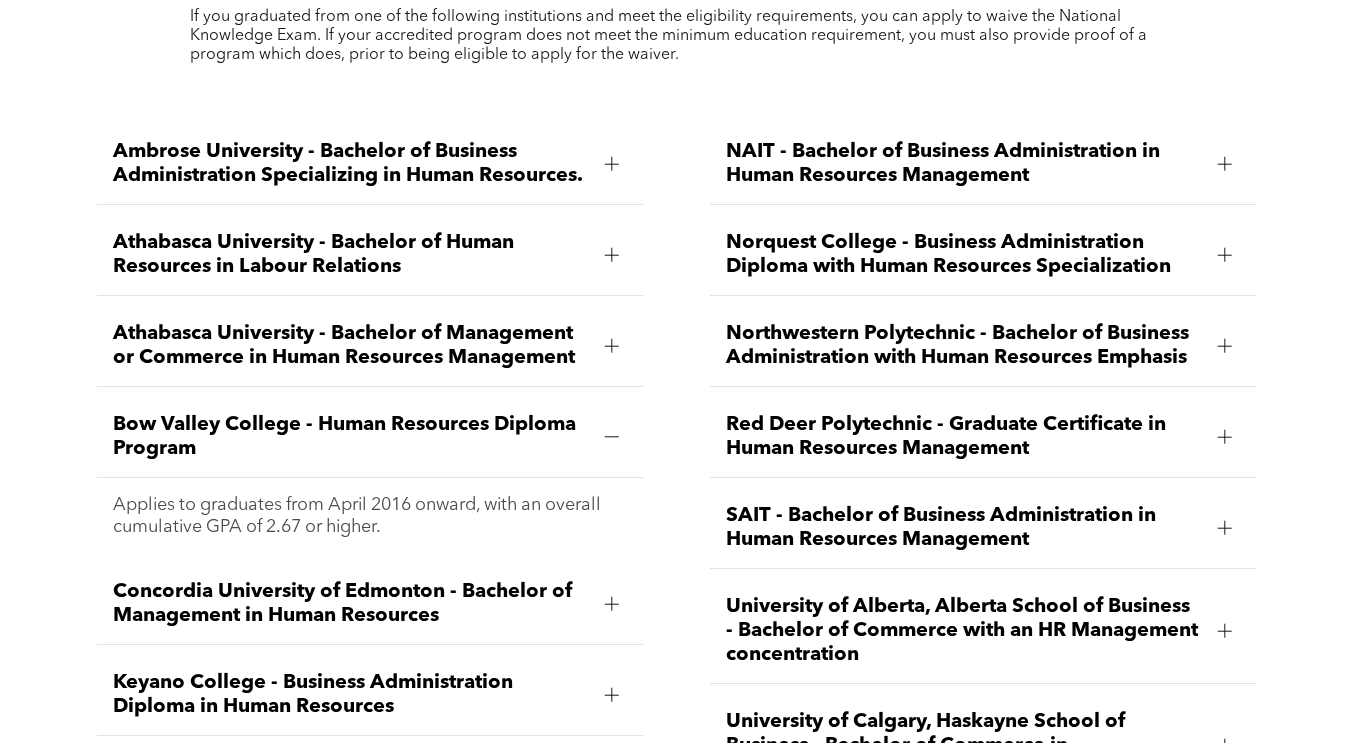 scroll, scrollTop: 2359, scrollLeft: 0, axis: vertical 